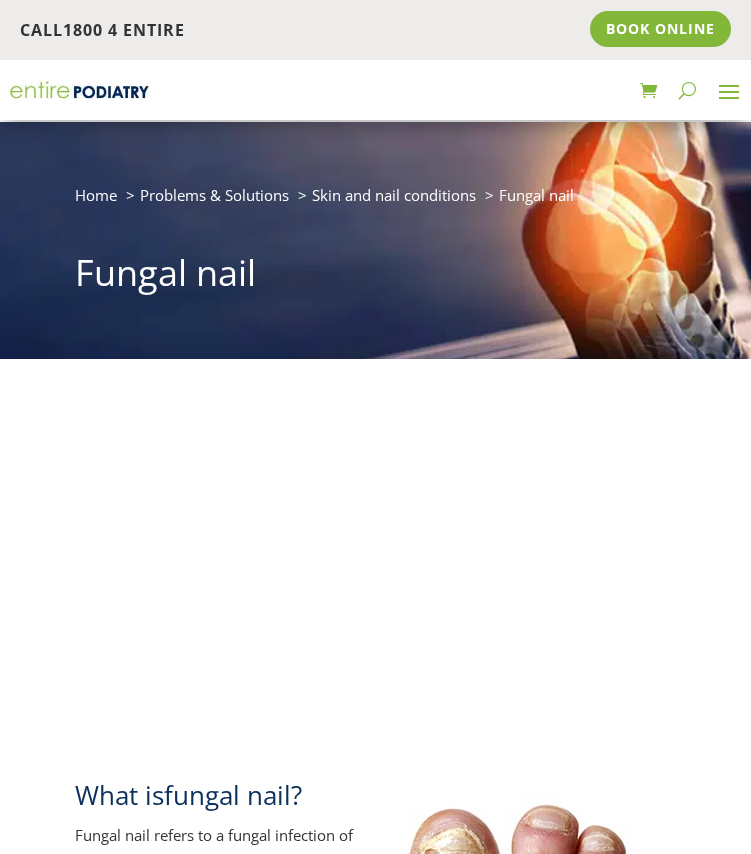 scroll, scrollTop: 482, scrollLeft: 0, axis: vertical 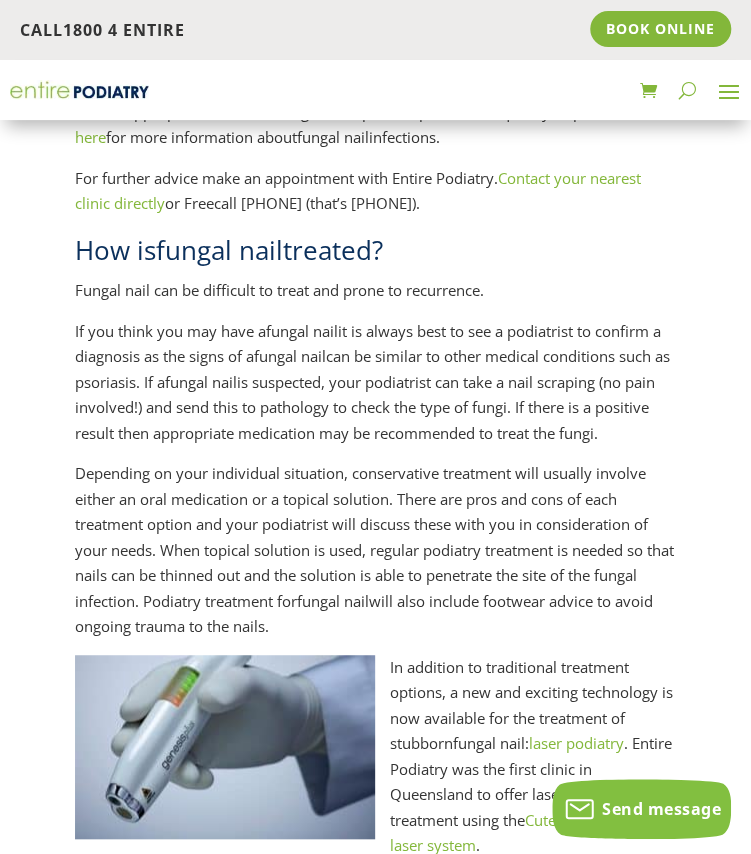 click on "If you think you may have a  fungal nail  it is always best to see a podiatrist to confirm a diagnosis as the signs of a  fungal nail  can be similar to other medical conditions such as psoriasis. If a  fungal nail  is suspected, your podiatrist can take a nail scraping (no pain involved!) and send this to pathology to check the type of fungi. If there is a positive result then appropriate medication may be recommended to treat the fungi." at bounding box center (375, 390) 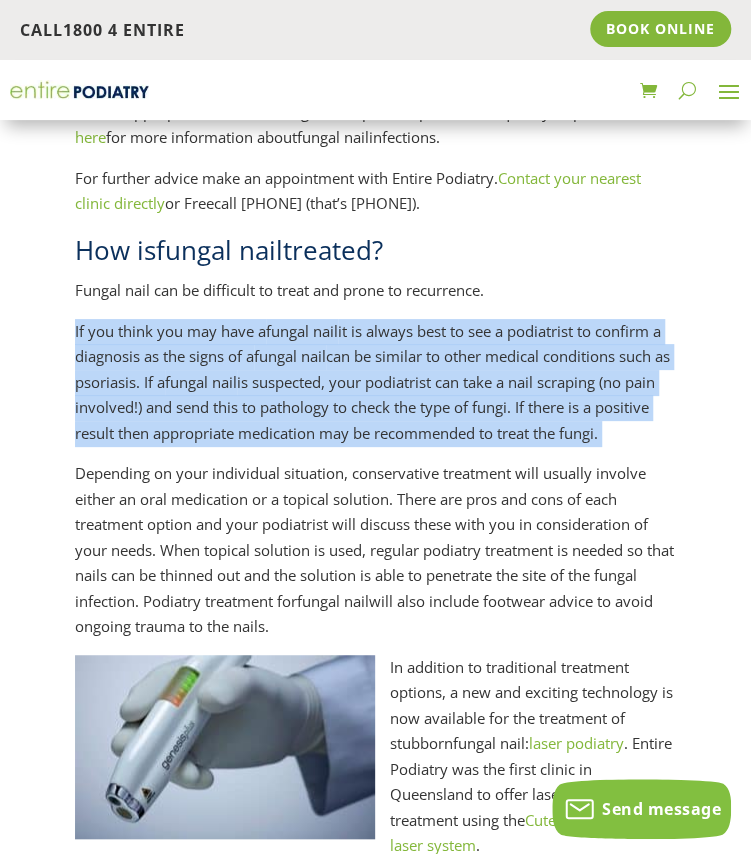 click on "If you think you may have a  fungal nail  it is always best to see a podiatrist to confirm a diagnosis as the signs of a  fungal nail  can be similar to other medical conditions such as psoriasis. If a  fungal nail  is suspected, your podiatrist can take a nail scraping (no pain involved!) and send this to pathology to check the type of fungi. If there is a positive result then appropriate medication may be recommended to treat the fungi." at bounding box center (375, 390) 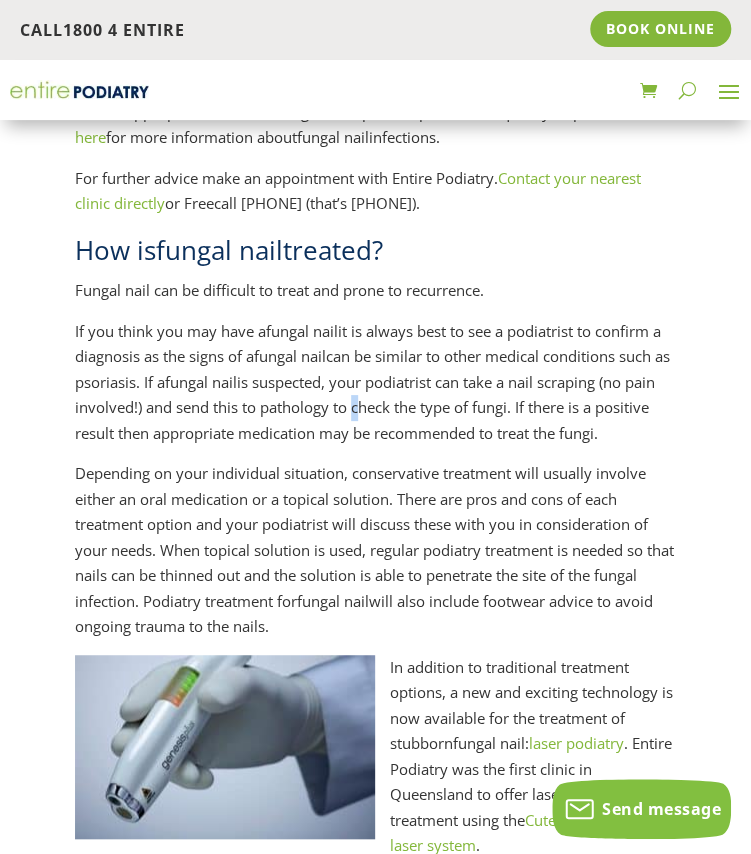 click on "If you think you may have a  fungal nail  it is always best to see a podiatrist to confirm a diagnosis as the signs of a  fungal nail  can be similar to other medical conditions such as psoriasis. If a  fungal nail  is suspected, your podiatrist can take a nail scraping (no pain involved!) and send this to pathology to check the type of fungi. If there is a positive result then appropriate medication may be recommended to treat the fungi." at bounding box center [375, 390] 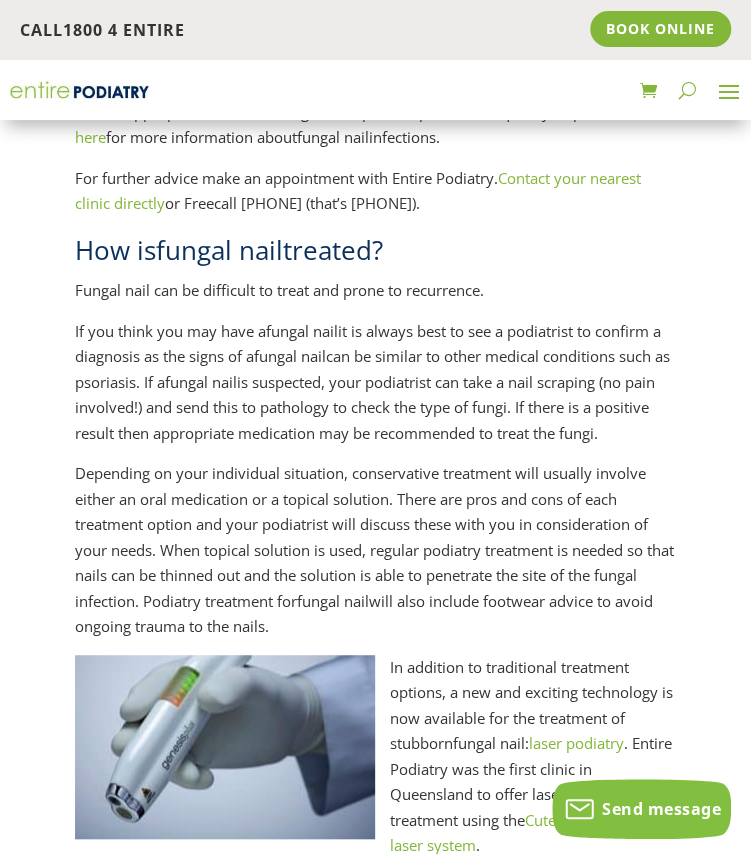 click on "fungal nail" at bounding box center [290, 356] 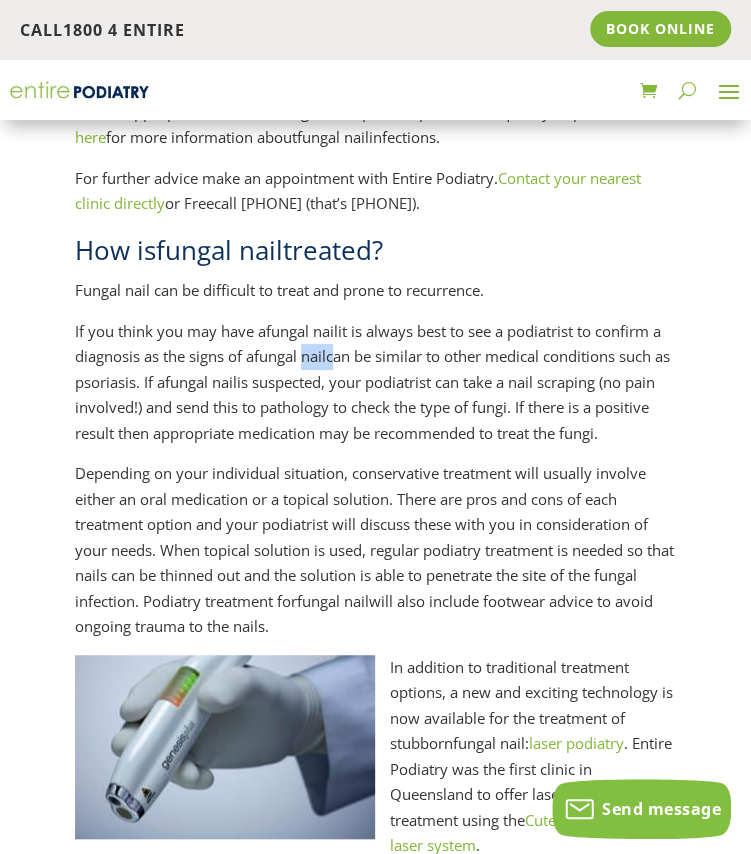 click on "fungal nail" at bounding box center [290, 356] 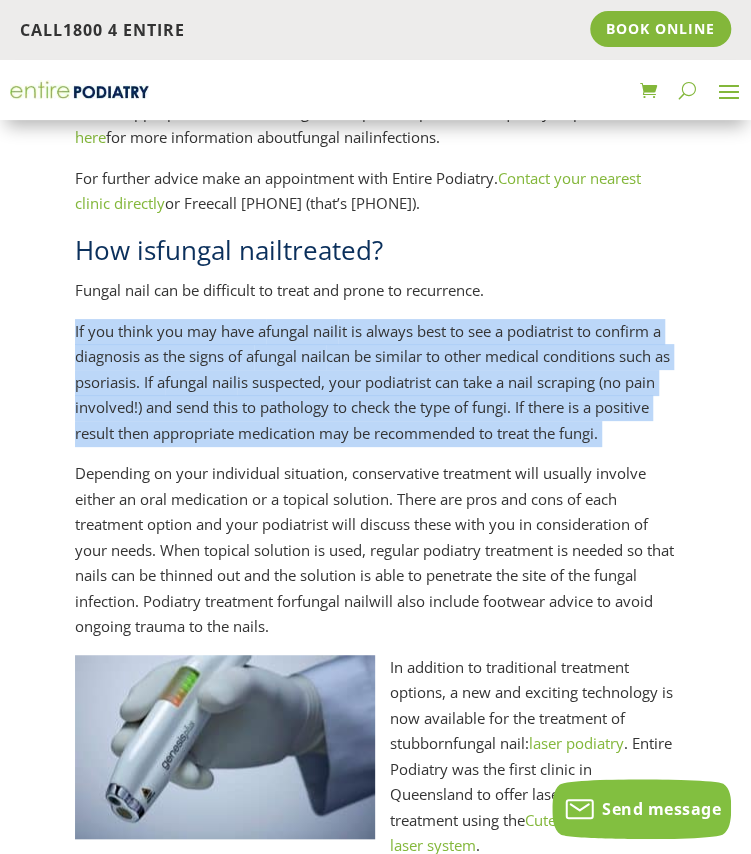 click on "fungal nail" at bounding box center [290, 356] 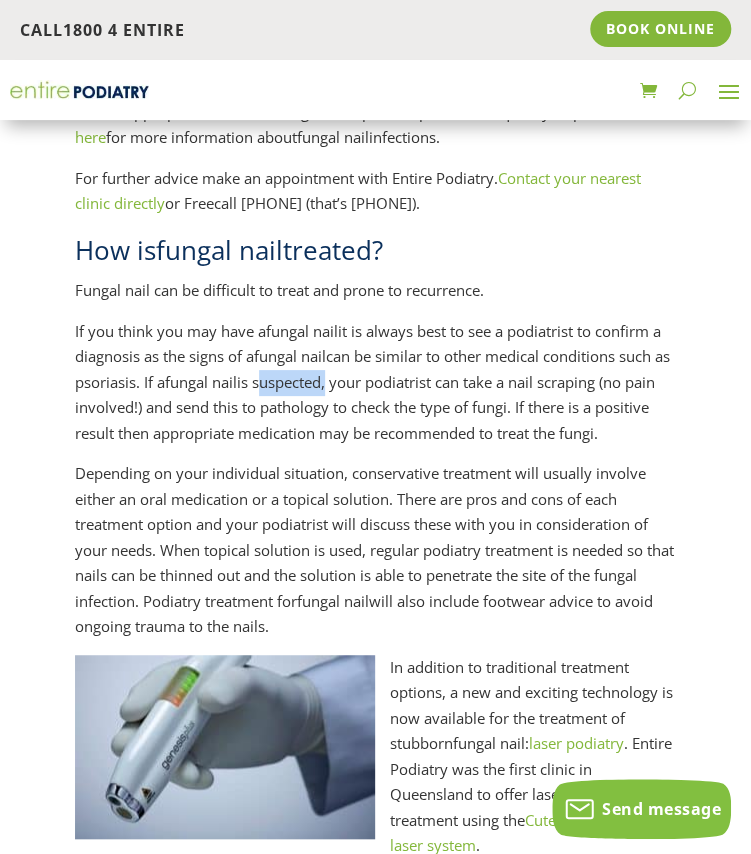 click on "If you think you may have a  fungal nail  it is always best to see a podiatrist to confirm a diagnosis as the signs of a  fungal nail  can be similar to other medical conditions such as psoriasis. If a  fungal nail  is suspected, your podiatrist can take a nail scraping (no pain involved!) and send this to pathology to check the type of fungi. If there is a positive result then appropriate medication may be recommended to treat the fungi." at bounding box center [375, 390] 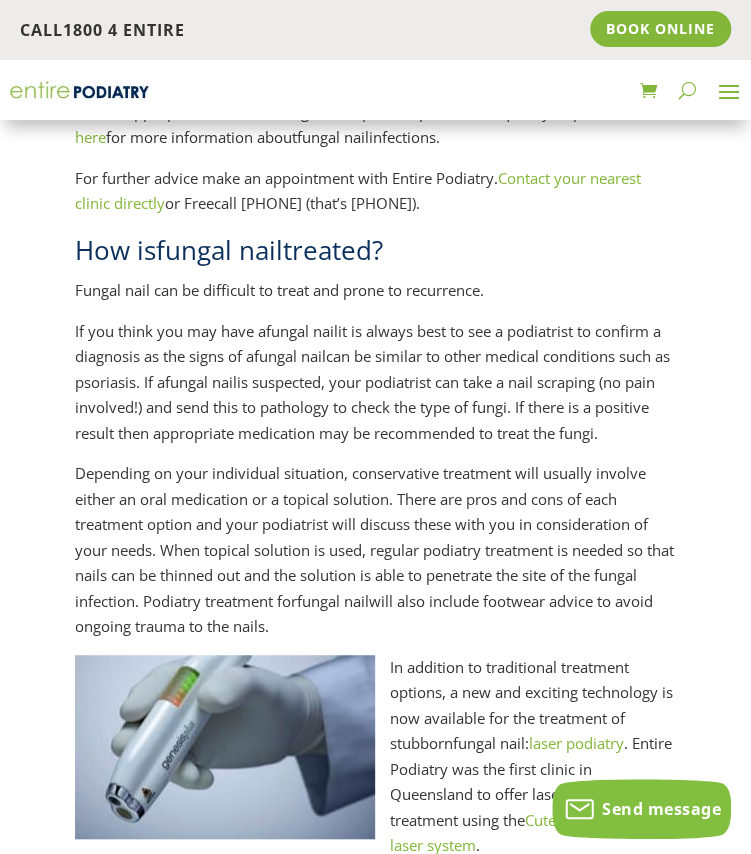 click on "If you think you may have a  fungal nail  it is always best to see a podiatrist to confirm a diagnosis as the signs of a  fungal nail  can be similar to other medical conditions such as psoriasis. If a  fungal nail  is suspected, your podiatrist can take a nail scraping (no pain involved!) and send this to pathology to check the type of fungi. If there is a positive result then appropriate medication may be recommended to treat the fungi." at bounding box center (375, 390) 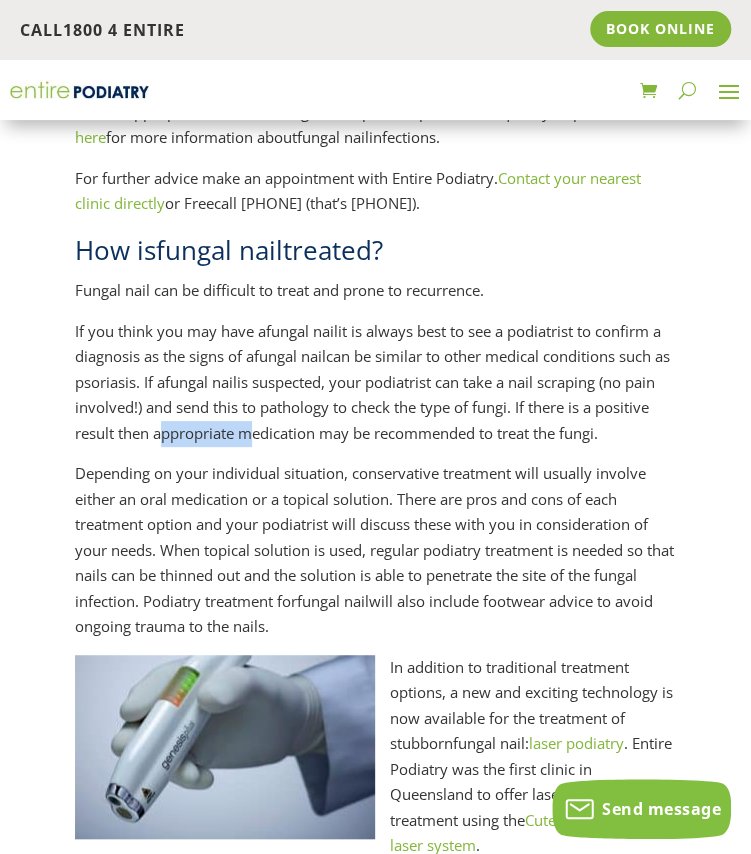click on "If you think you may have a  fungal nail  it is always best to see a podiatrist to confirm a diagnosis as the signs of a  fungal nail  can be similar to other medical conditions such as psoriasis. If a  fungal nail  is suspected, your podiatrist can take a nail scraping (no pain involved!) and send this to pathology to check the type of fungi. If there is a positive result then appropriate medication may be recommended to treat the fungi." at bounding box center (375, 390) 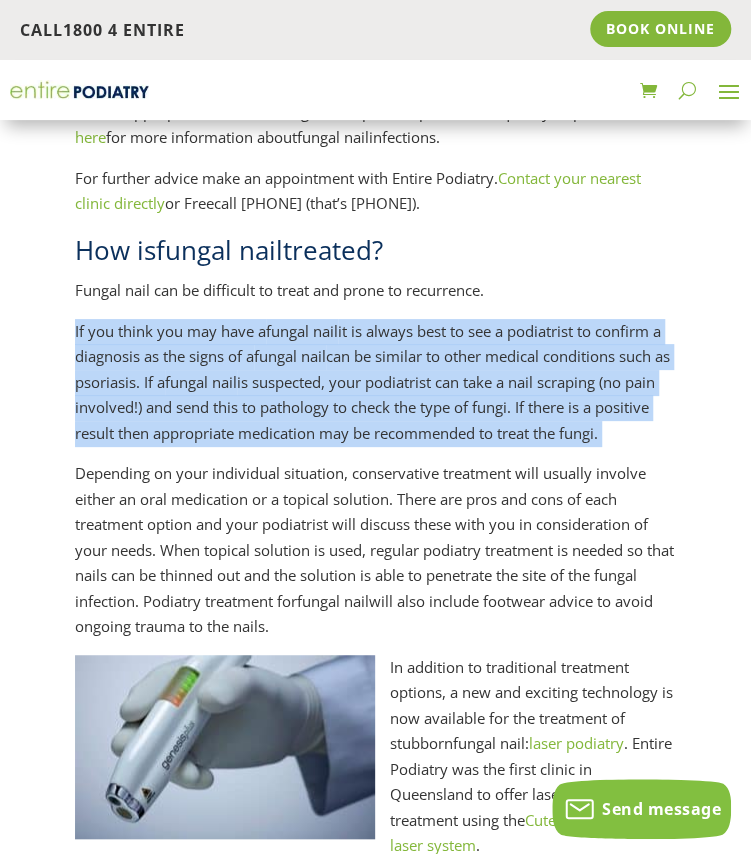 click on "If you think you may have a  fungal nail  it is always best to see a podiatrist to confirm a diagnosis as the signs of a  fungal nail  can be similar to other medical conditions such as psoriasis. If a  fungal nail  is suspected, your podiatrist can take a nail scraping (no pain involved!) and send this to pathology to check the type of fungi. If there is a positive result then appropriate medication may be recommended to treat the fungi." at bounding box center [375, 390] 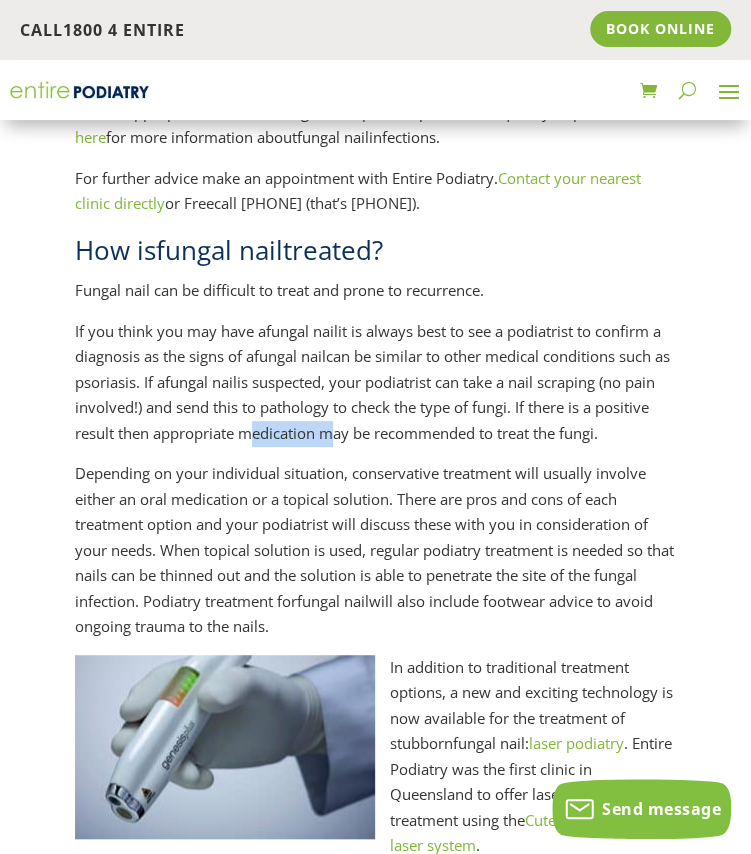 click on "If you think you may have a  fungal nail  it is always best to see a podiatrist to confirm a diagnosis as the signs of a  fungal nail  can be similar to other medical conditions such as psoriasis. If a  fungal nail  is suspected, your podiatrist can take a nail scraping (no pain involved!) and send this to pathology to check the type of fungi. If there is a positive result then appropriate medication may be recommended to treat the fungi." at bounding box center (375, 390) 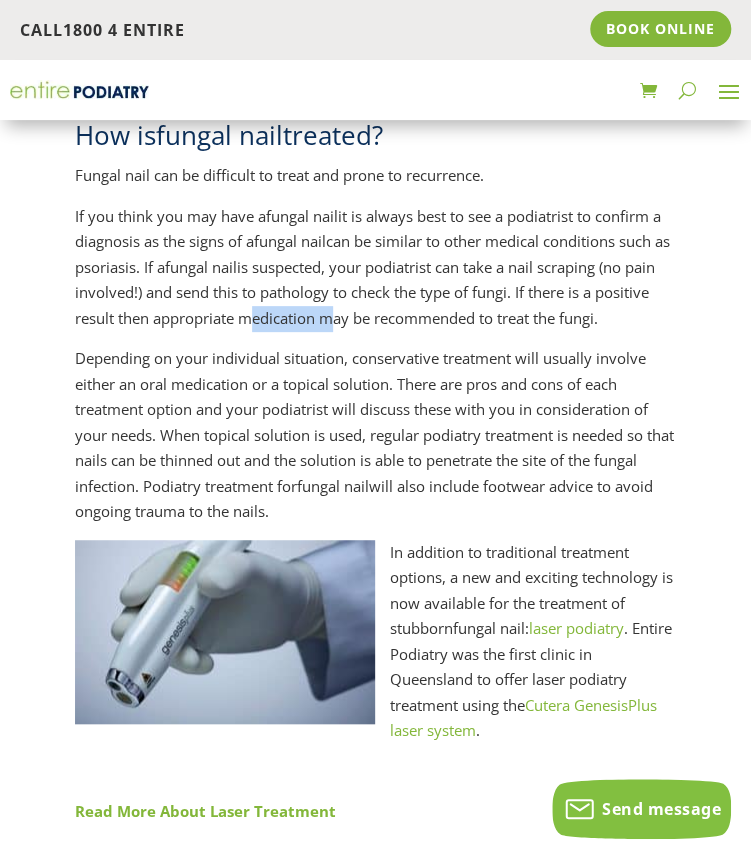 scroll, scrollTop: 2248, scrollLeft: 0, axis: vertical 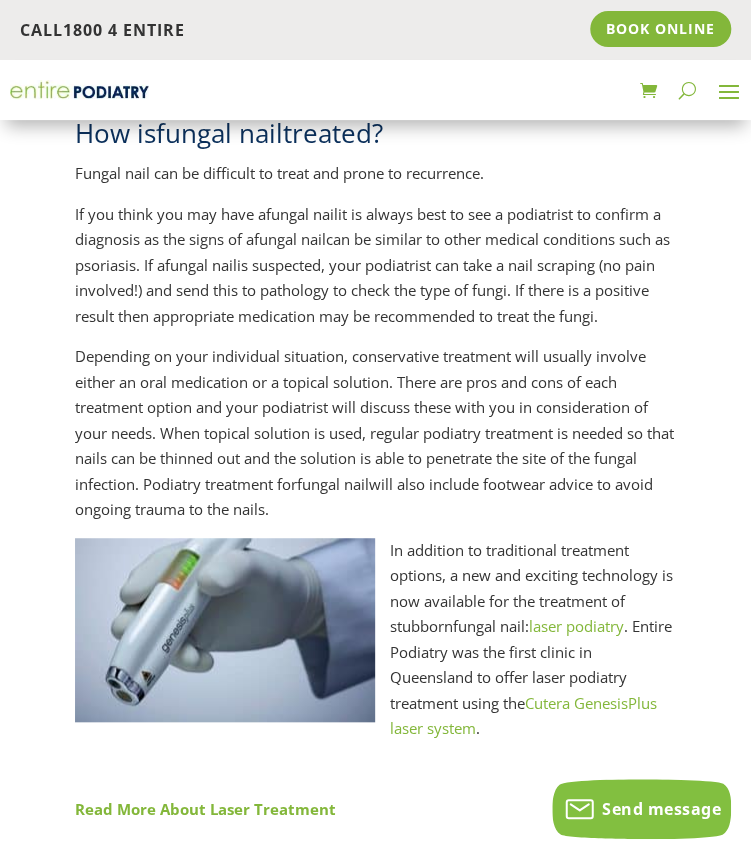 click on "Depending on your individual situation, conservative treatment will usually involve either an oral medication or a topical solution. There are pros and cons of each treatment option and your podiatrist will discuss these with you in consideration of your needs. When topical solution is used, regular podiatry treatment is needed so that nails can be thinned out and the solution is able to penetrate the site of the fungal infection. Podiatry treatment for  fungal nail  will also include footwear advice to avoid ongoing trauma to the nails." at bounding box center (375, 441) 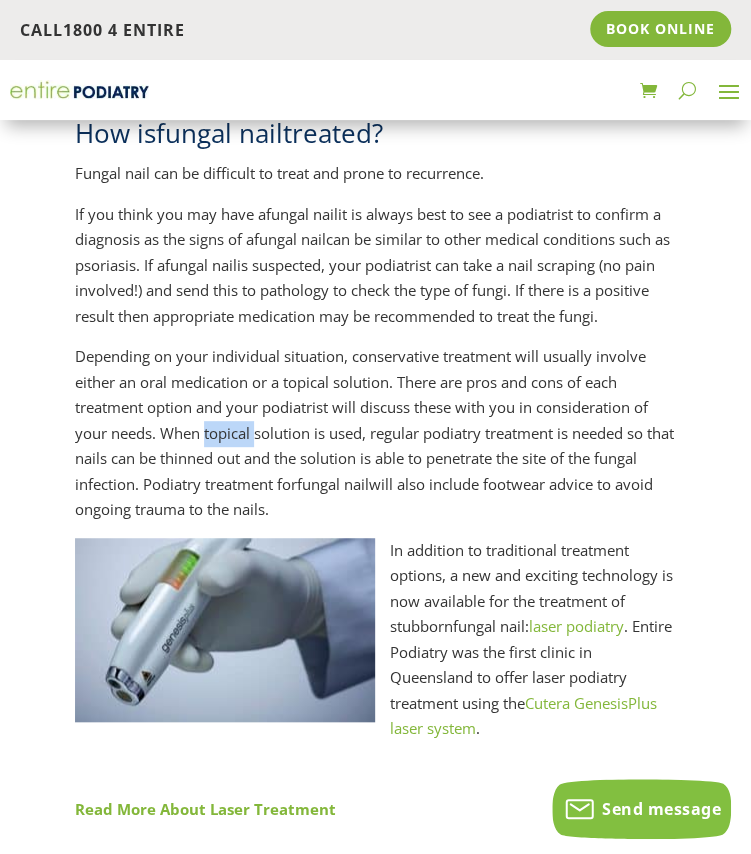 click on "Depending on your individual situation, conservative treatment will usually involve either an oral medication or a topical solution. There are pros and cons of each treatment option and your podiatrist will discuss these with you in consideration of your needs. When topical solution is used, regular podiatry treatment is needed so that nails can be thinned out and the solution is able to penetrate the site of the fungal infection. Podiatry treatment for  fungal nail  will also include footwear advice to avoid ongoing trauma to the nails." at bounding box center (375, 441) 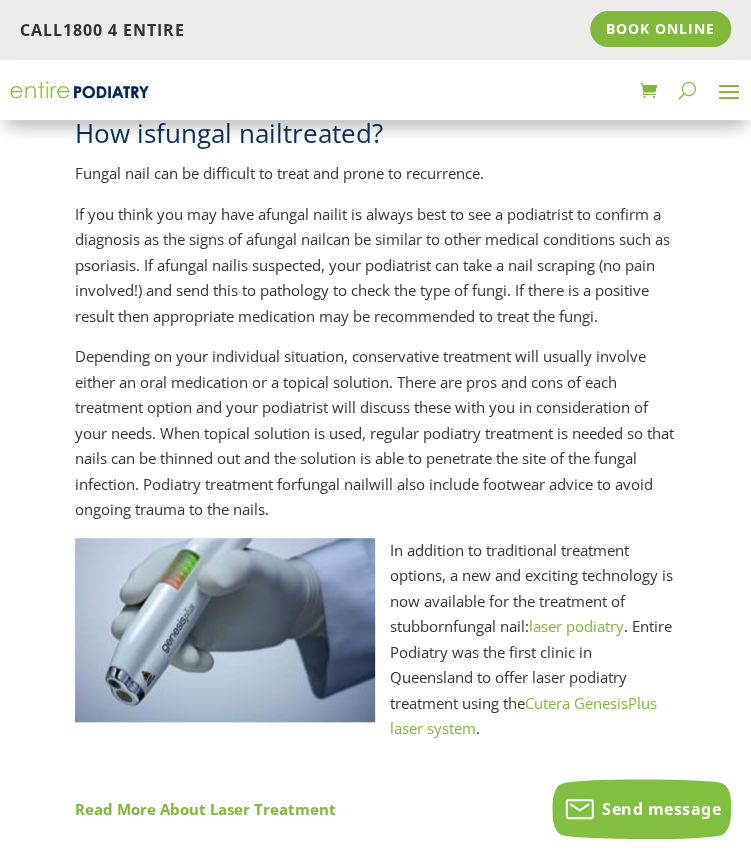 click on "Depending on your individual situation, conservative treatment will usually involve either an oral medication or a topical solution. There are pros and cons of each treatment option and your podiatrist will discuss these with you in consideration of your needs. When topical solution is used, regular podiatry treatment is needed so that nails can be thinned out and the solution is able to penetrate the site of the fungal infection. Podiatry treatment for  fungal nail  will also include footwear advice to avoid ongoing trauma to the nails." at bounding box center [375, 441] 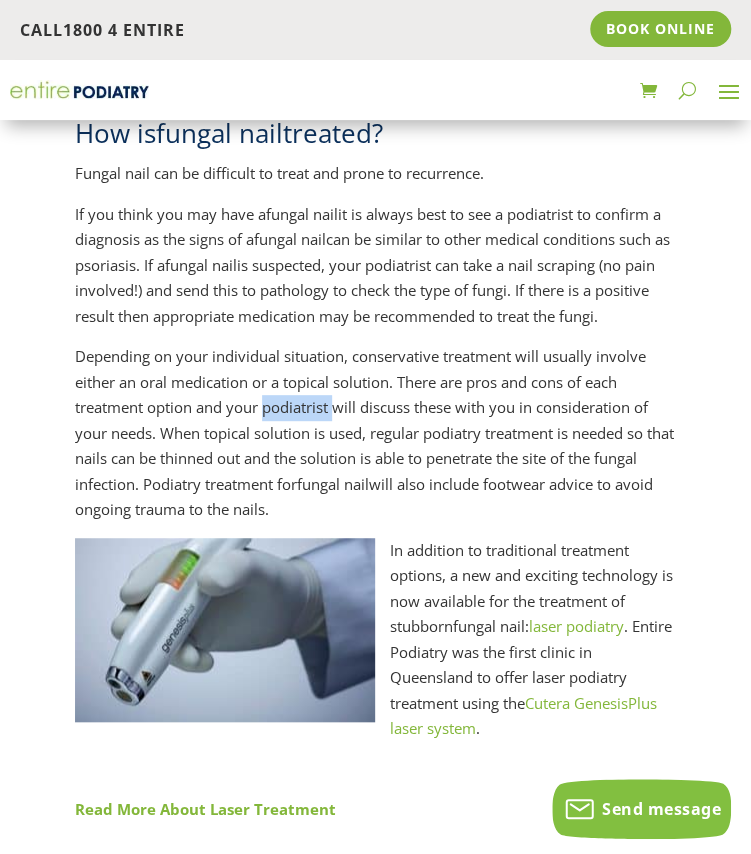 click on "Depending on your individual situation, conservative treatment will usually involve either an oral medication or a topical solution. There are pros and cons of each treatment option and your podiatrist will discuss these with you in consideration of your needs. When topical solution is used, regular podiatry treatment is needed so that nails can be thinned out and the solution is able to penetrate the site of the fungal infection. Podiatry treatment for  fungal nail  will also include footwear advice to avoid ongoing trauma to the nails." at bounding box center [375, 441] 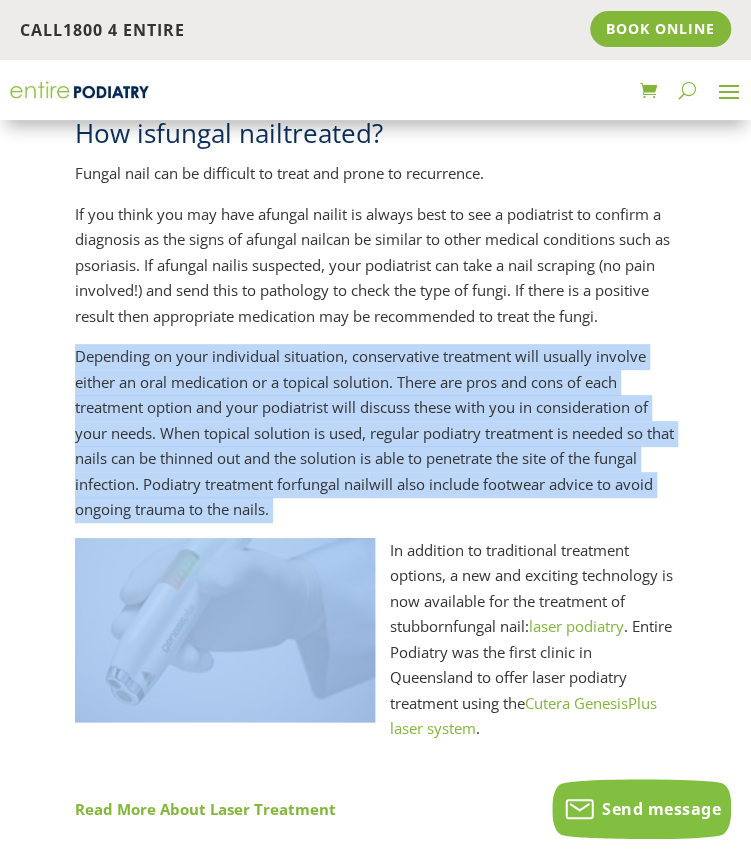 click on "Depending on your individual situation, conservative treatment will usually involve either an oral medication or a topical solution. There are pros and cons of each treatment option and your podiatrist will discuss these with you in consideration of your needs. When topical solution is used, regular podiatry treatment is needed so that nails can be thinned out and the solution is able to penetrate the site of the fungal infection. Podiatry treatment for  fungal nail  will also include footwear advice to avoid ongoing trauma to the nails." at bounding box center [375, 441] 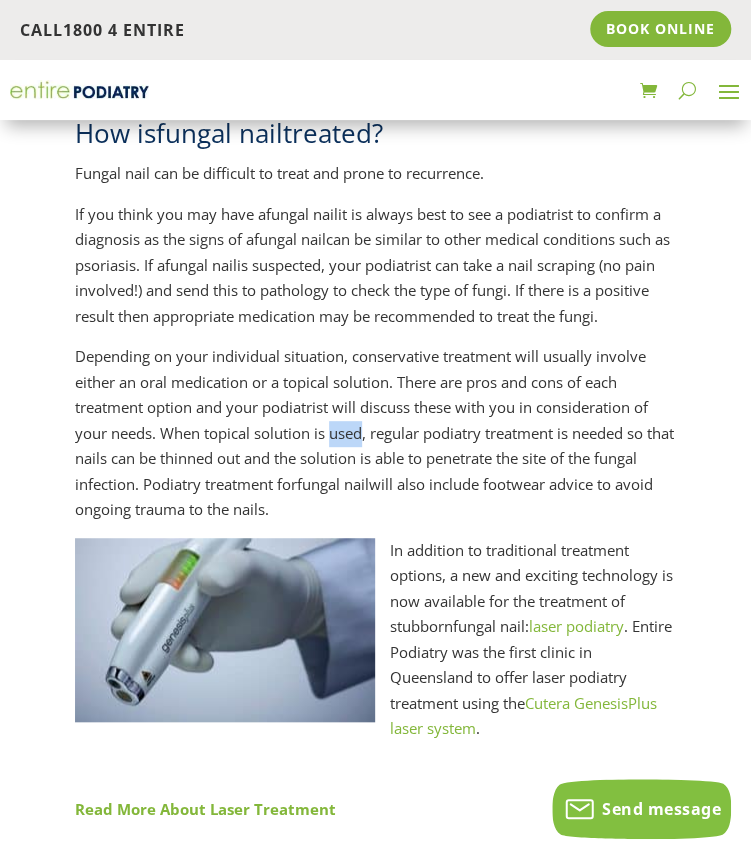 click on "Depending on your individual situation, conservative treatment will usually involve either an oral medication or a topical solution. There are pros and cons of each treatment option and your podiatrist will discuss these with you in consideration of your needs. When topical solution is used, regular podiatry treatment is needed so that nails can be thinned out and the solution is able to penetrate the site of the fungal infection. Podiatry treatment for  fungal nail  will also include footwear advice to avoid ongoing trauma to the nails." at bounding box center [375, 441] 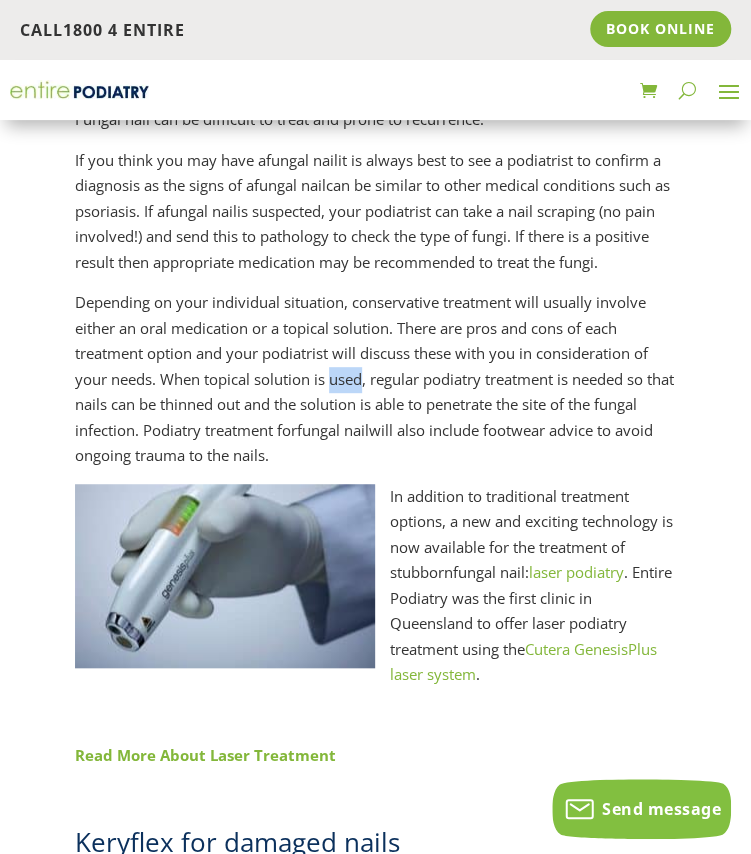 scroll, scrollTop: 2303, scrollLeft: 0, axis: vertical 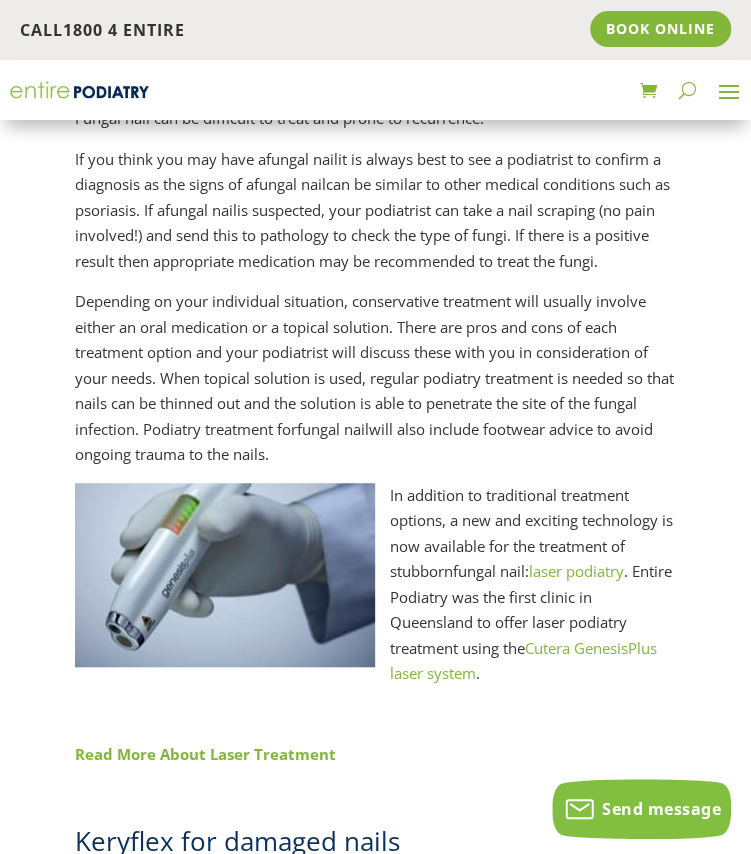 click on "Depending on your individual situation, conservative treatment will usually involve either an oral medication or a topical solution. There are pros and cons of each treatment option and your podiatrist will discuss these with you in consideration of your needs. When topical solution is used, regular podiatry treatment is needed so that nails can be thinned out and the solution is able to penetrate the site of the fungal infection. Podiatry treatment for  fungal nail  will also include footwear advice to avoid ongoing trauma to the nails." at bounding box center (375, 386) 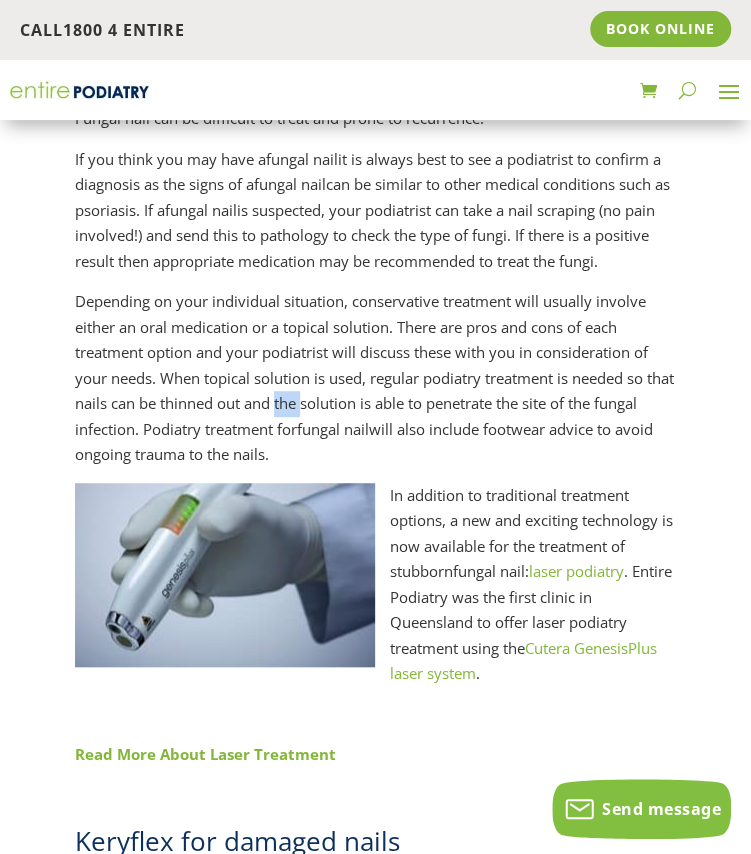 click on "Depending on your individual situation, conservative treatment will usually involve either an oral medication or a topical solution. There are pros and cons of each treatment option and your podiatrist will discuss these with you in consideration of your needs. When topical solution is used, regular podiatry treatment is needed so that nails can be thinned out and the solution is able to penetrate the site of the fungal infection. Podiatry treatment for  fungal nail  will also include footwear advice to avoid ongoing trauma to the nails." at bounding box center (375, 386) 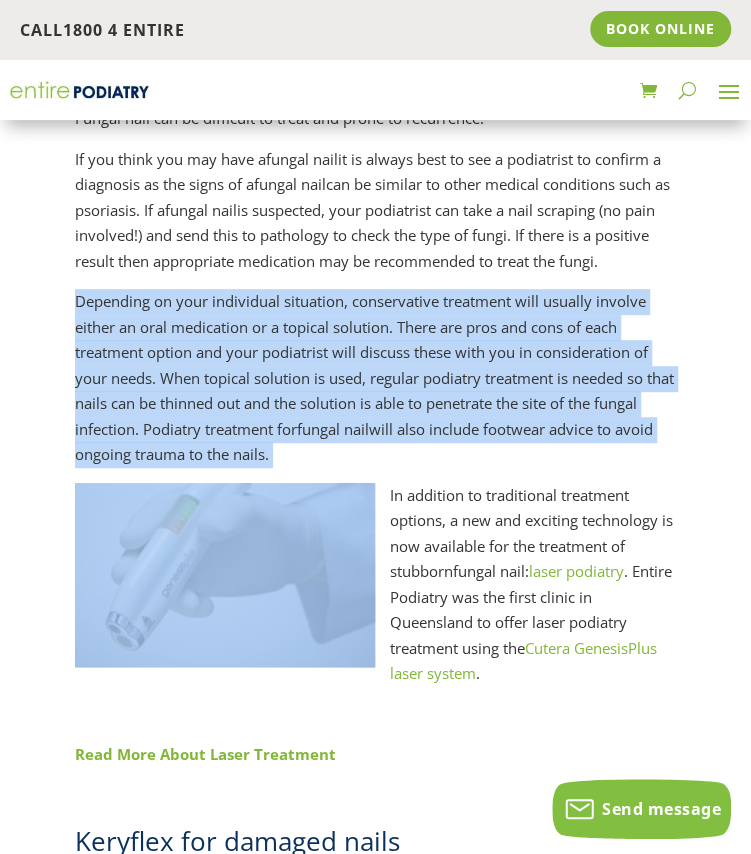 click on "Depending on your individual situation, conservative treatment will usually involve either an oral medication or a topical solution. There are pros and cons of each treatment option and your podiatrist will discuss these with you in consideration of your needs. When topical solution is used, regular podiatry treatment is needed so that nails can be thinned out and the solution is able to penetrate the site of the fungal infection. Podiatry treatment for  fungal nail  will also include footwear advice to avoid ongoing trauma to the nails." at bounding box center [375, 386] 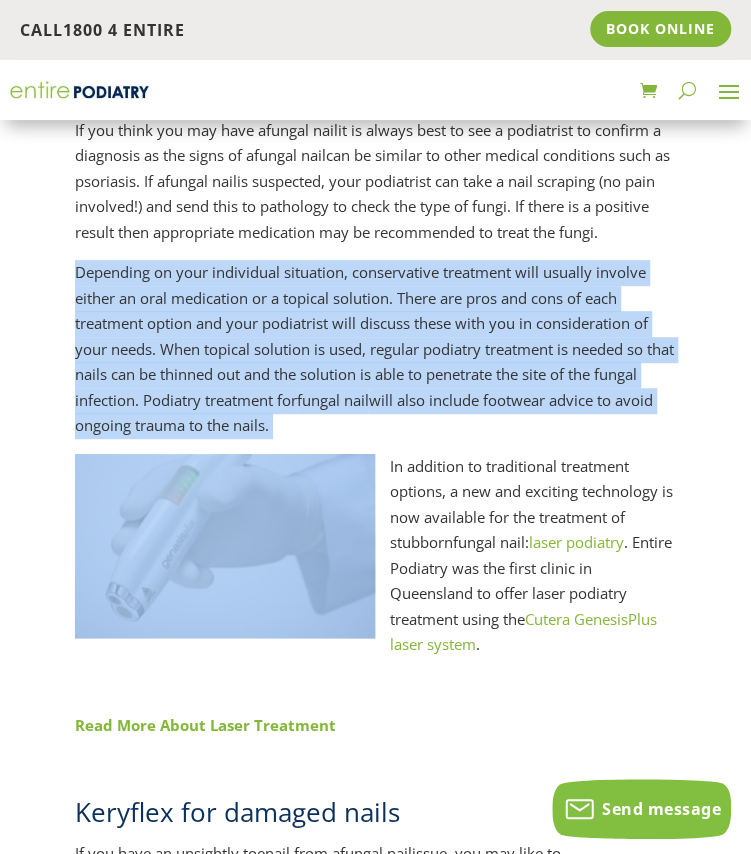scroll, scrollTop: 2335, scrollLeft: 0, axis: vertical 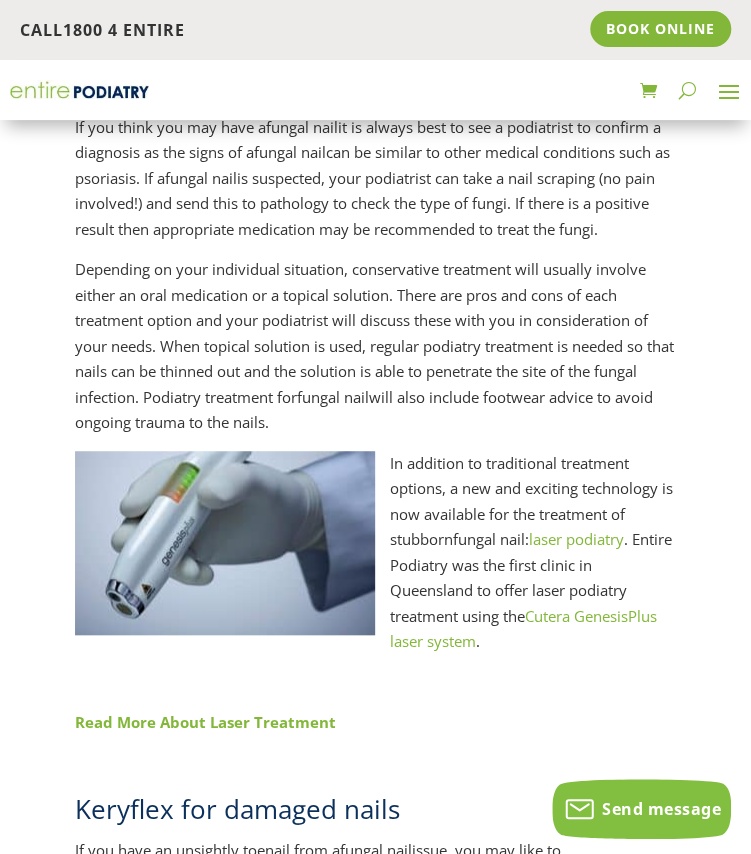 click on "In addition to traditional treatment options, a new and exciting technology is now available for the treatment of stubborn  fungal nail :  laser podiatry . Entire Podiatry was the first clinic in Queensland to offer laser podiatry treatment using the  Cutera GenesisPlus laser system ." at bounding box center (375, 560) 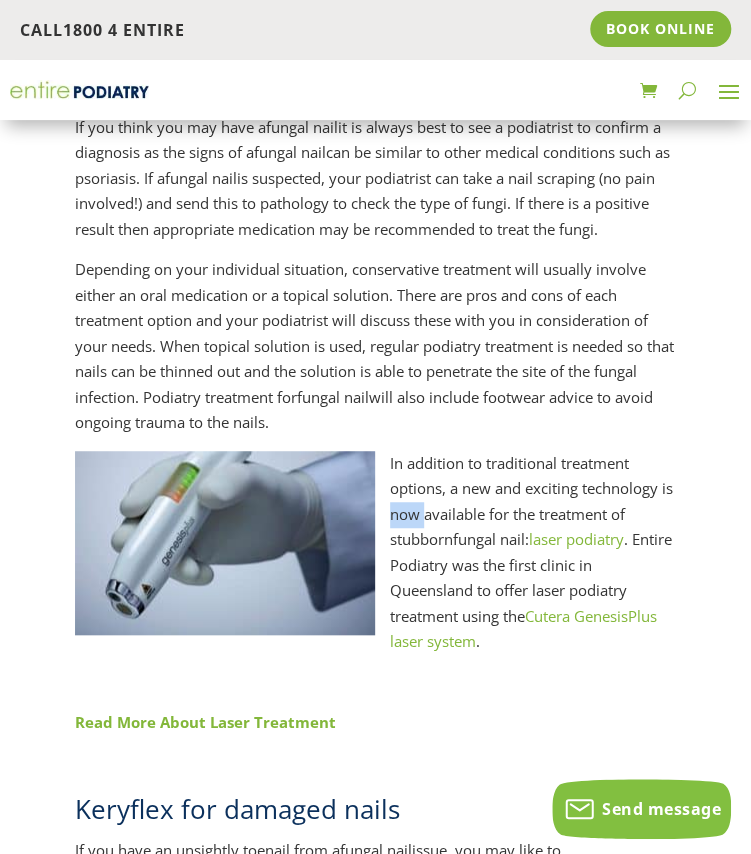 click on "In addition to traditional treatment options, a new and exciting technology is now available for the treatment of stubborn  fungal nail :  laser podiatry . Entire Podiatry was the first clinic in Queensland to offer laser podiatry treatment using the  Cutera GenesisPlus laser system ." at bounding box center [375, 560] 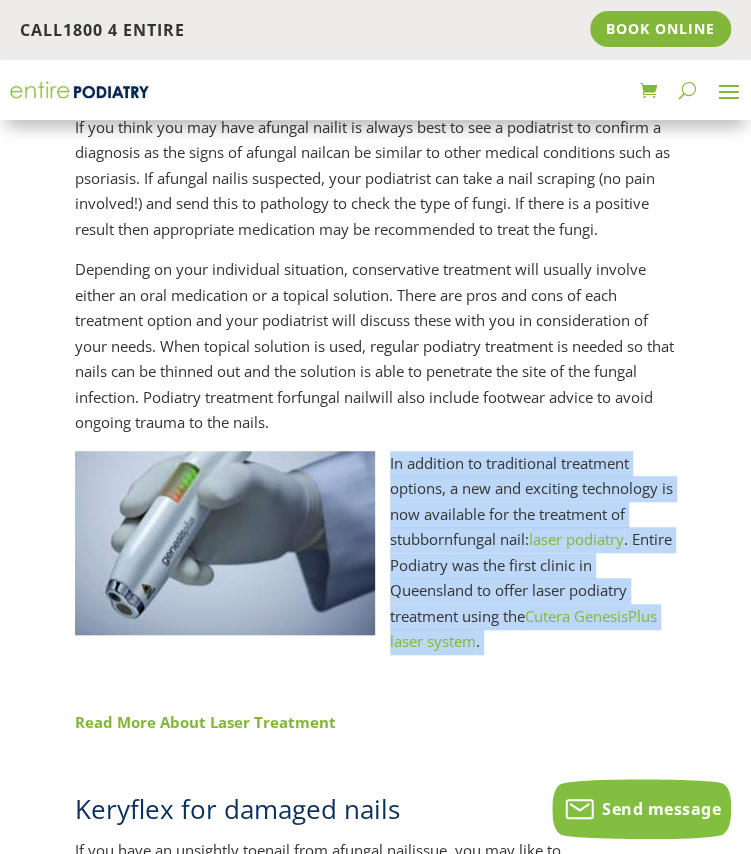 click on "In addition to traditional treatment options, a new and exciting technology is now available for the treatment of stubborn  fungal nail :  laser podiatry . Entire Podiatry was the first clinic in Queensland to offer laser podiatry treatment using the  Cutera GenesisPlus laser system ." at bounding box center (375, 560) 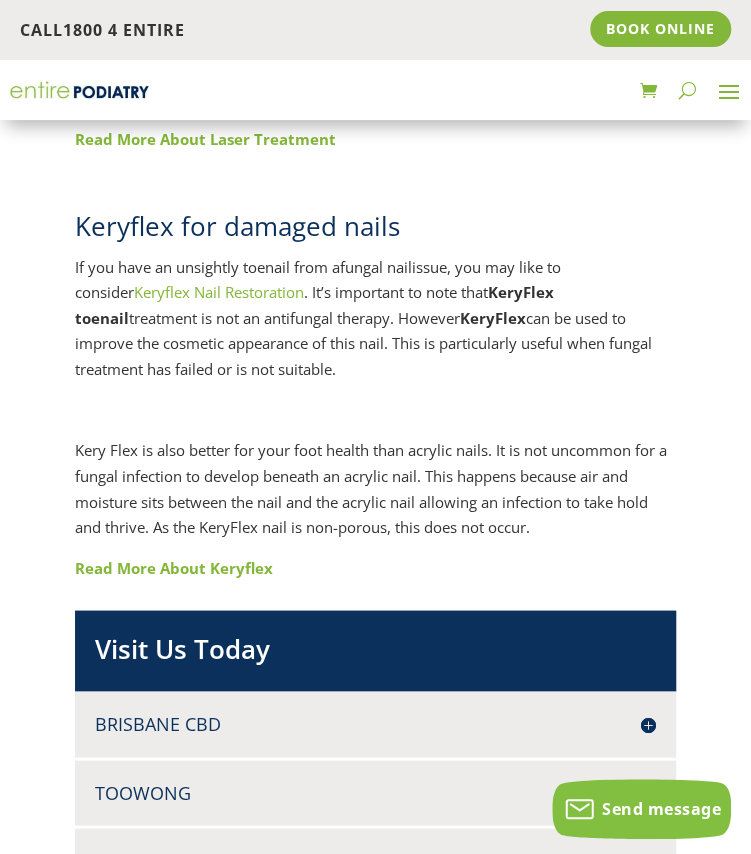 scroll, scrollTop: 2922, scrollLeft: 0, axis: vertical 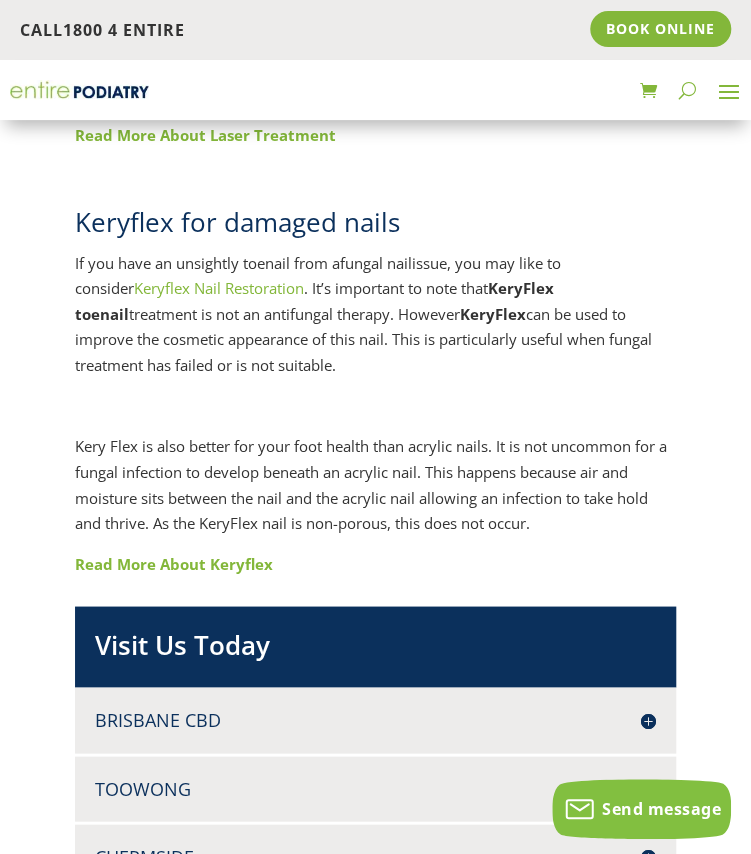 click on "KeryFlex" at bounding box center [493, 314] 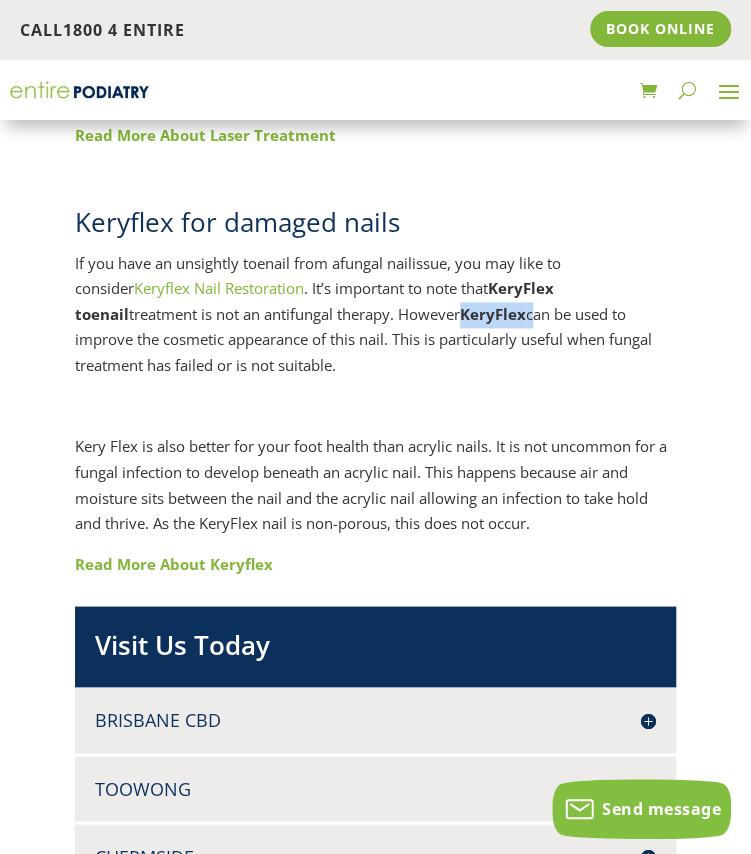 click on "KeryFlex" at bounding box center (493, 314) 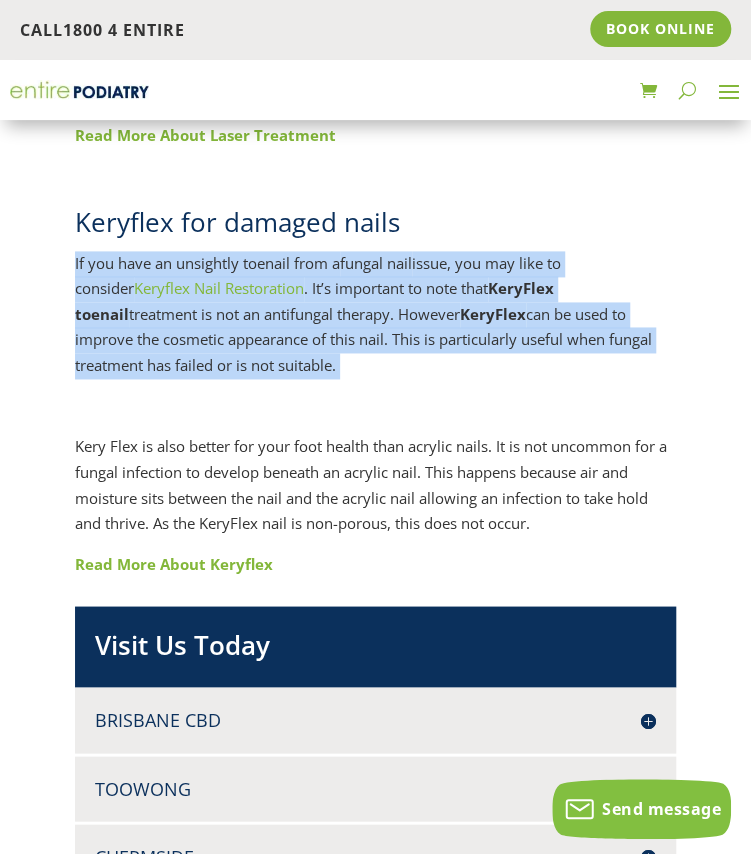 click on "KeryFlex" at bounding box center [493, 314] 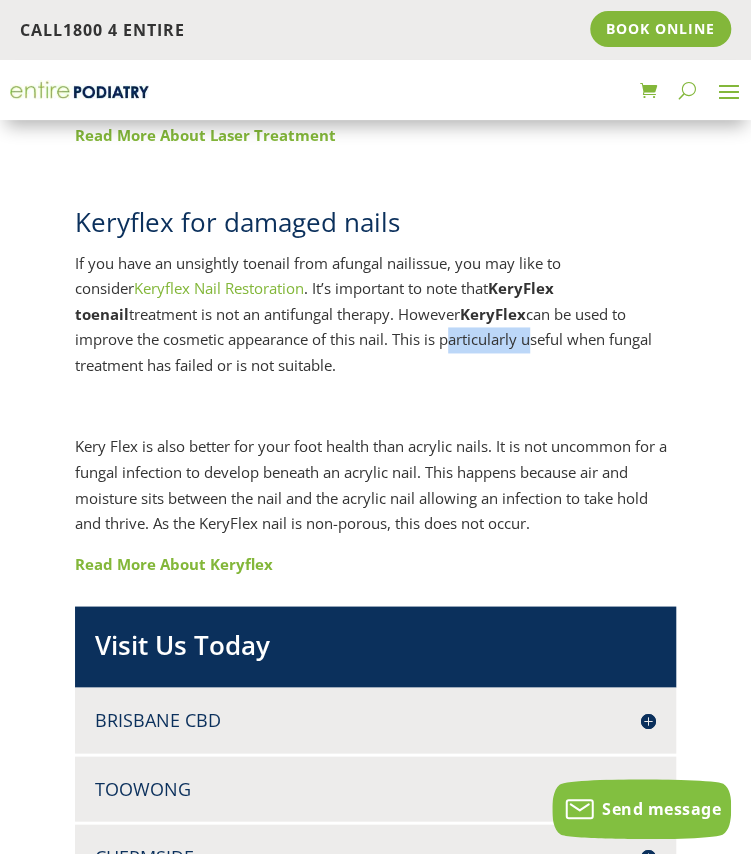 click on "If you have an unsightly toenail from a  fungal nail  issue, you may like to consider  Keryflex Nail Restoration . It’s important to note that  KeryFlex toenail  treatment is not an antifungal therapy. However  KeryFlex  can be used to improve the cosmetic appearance of this nail. This is particularly useful when fungal treatment has failed or is not suitable." at bounding box center [375, 322] 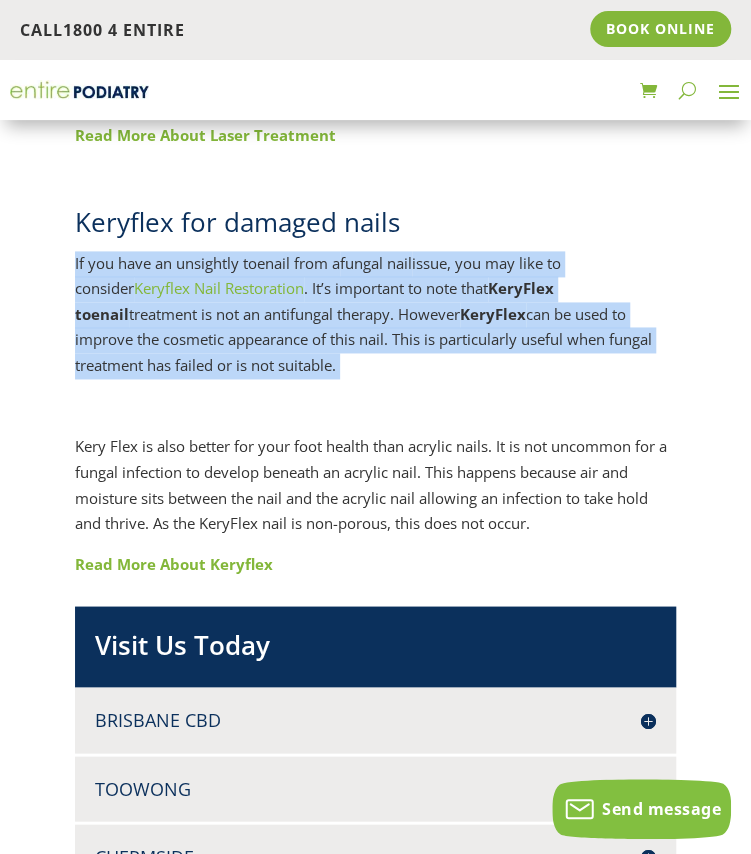 click on "If you have an unsightly toenail from a  fungal nail  issue, you may like to consider  Keryflex Nail Restoration . It’s important to note that  KeryFlex toenail  treatment is not an antifungal therapy. However  KeryFlex  can be used to improve the cosmetic appearance of this nail. This is particularly useful when fungal treatment has failed or is not suitable." at bounding box center (375, 322) 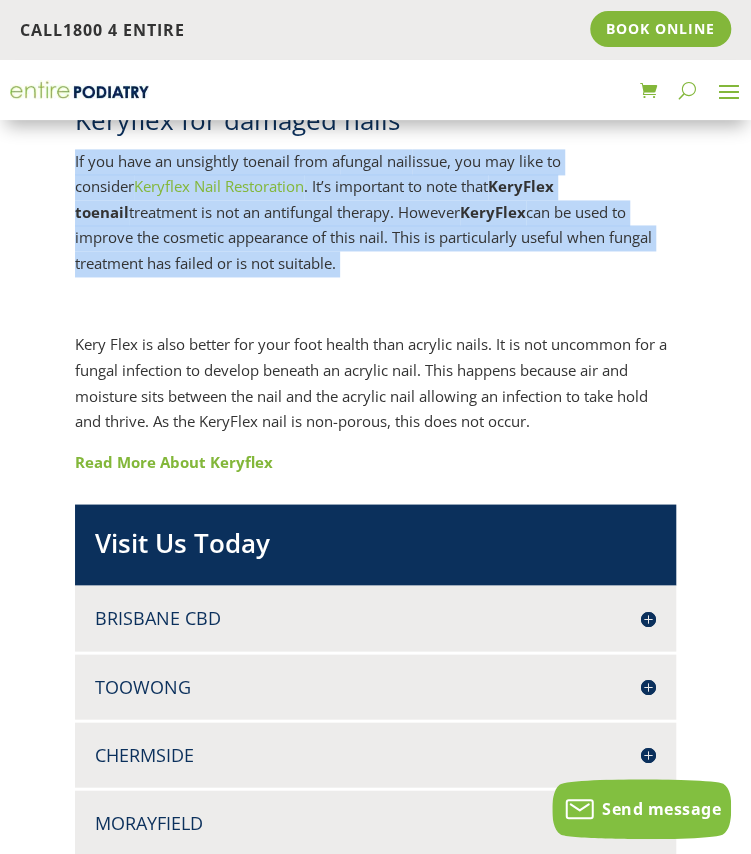 scroll, scrollTop: 3032, scrollLeft: 0, axis: vertical 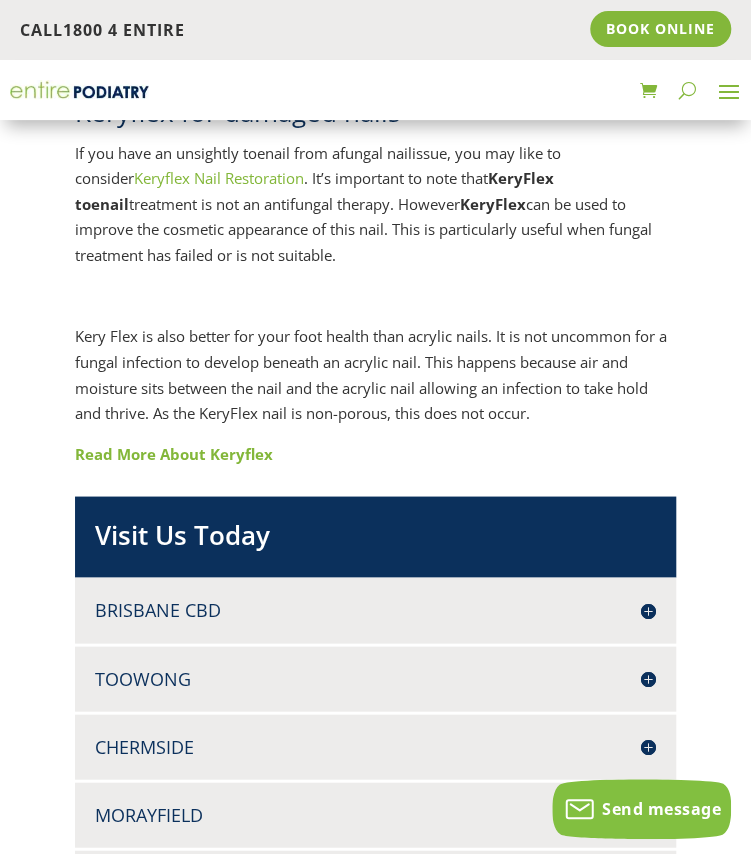 click on "Kery Flex is also better for your foot health than acrylic nails. It is not uncommon for a fungal infection to develop beneath an acrylic nail. This happens because air and moisture sits between the nail and the acrylic nail allowing an infection to take hold and thrive. As the KeryFlex nail is non-porous, this does not occur." at bounding box center (375, 382) 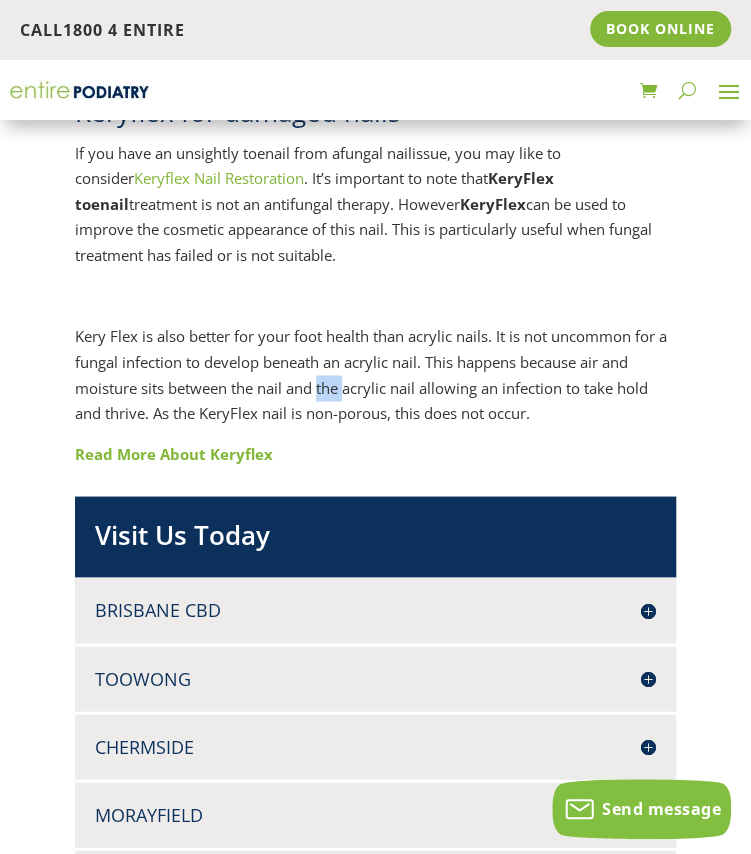 click on "Kery Flex is also better for your foot health than acrylic nails. It is not uncommon for a fungal infection to develop beneath an acrylic nail. This happens because air and moisture sits between the nail and the acrylic nail allowing an infection to take hold and thrive. As the KeryFlex nail is non-porous, this does not occur." at bounding box center (375, 382) 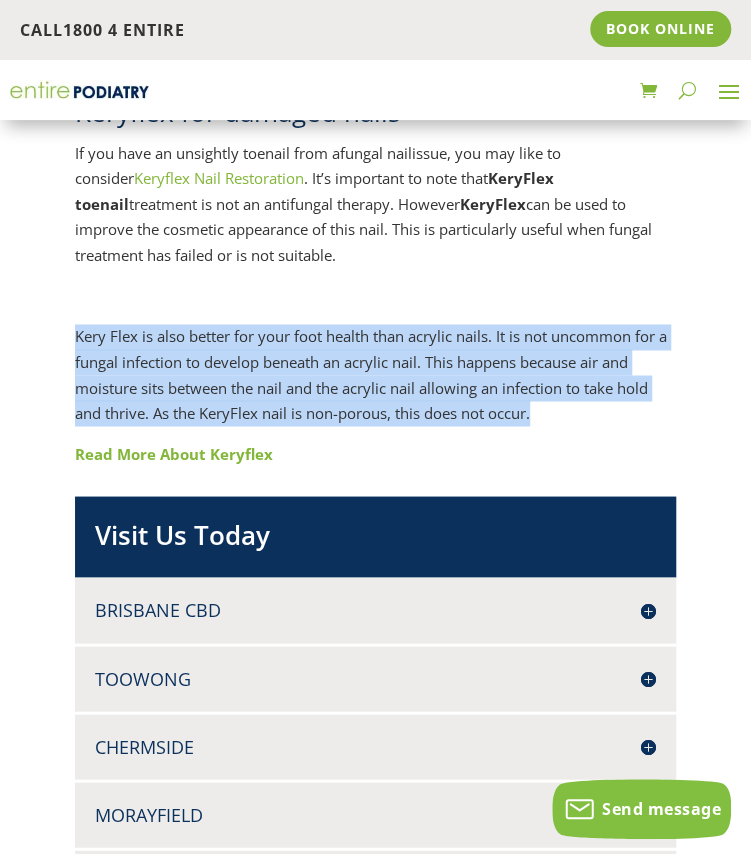 click on "Kery Flex is also better for your foot health than acrylic nails. It is not uncommon for a fungal infection to develop beneath an acrylic nail. This happens because air and moisture sits between the nail and the acrylic nail allowing an infection to take hold and thrive. As the KeryFlex nail is non-porous, this does not occur." at bounding box center [375, 382] 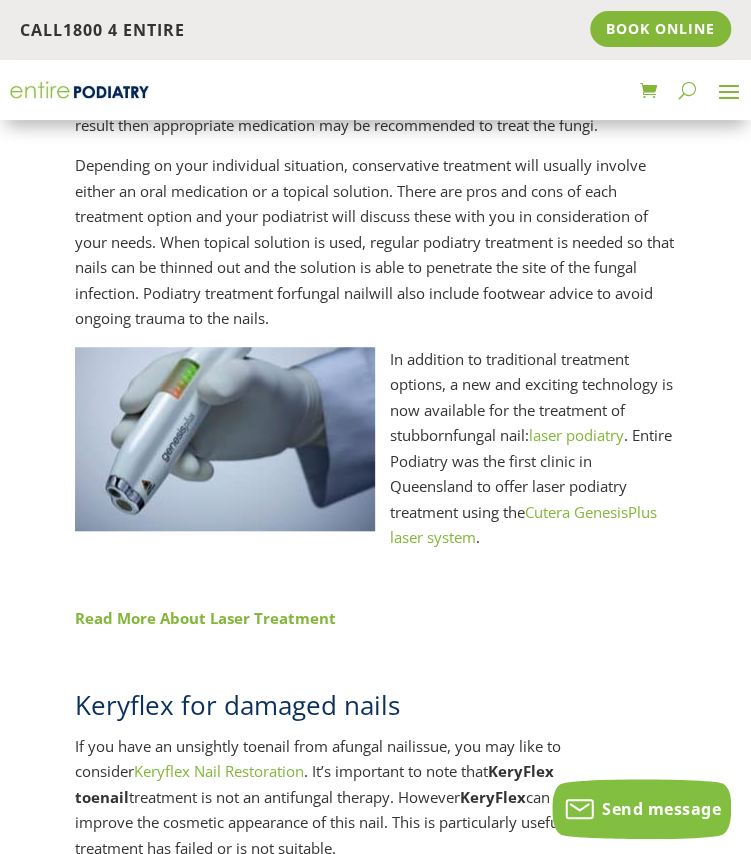 scroll, scrollTop: 2429, scrollLeft: 0, axis: vertical 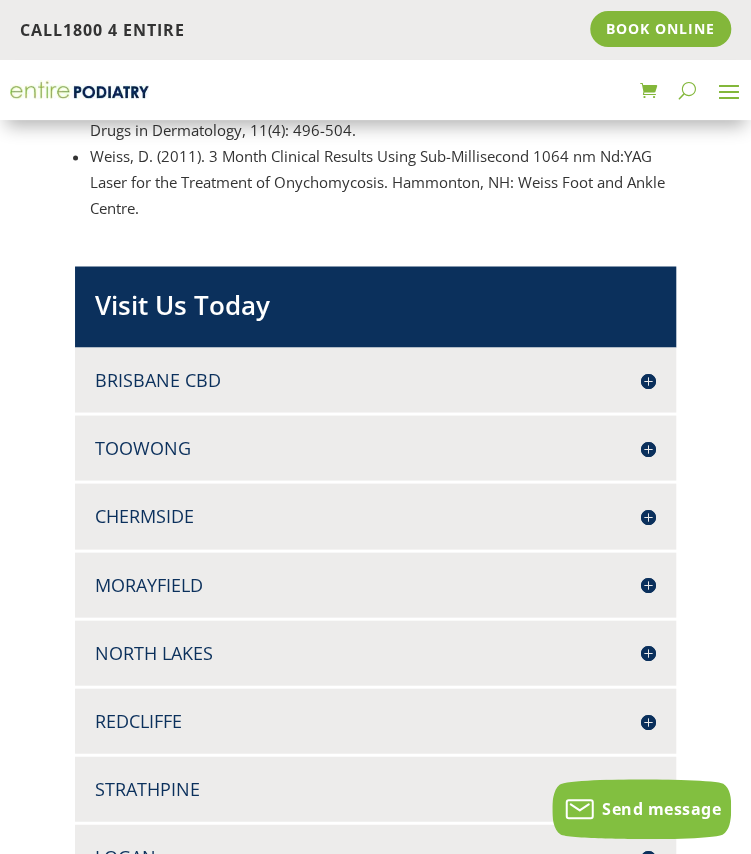 click on "North Lakes" at bounding box center (375, 652) 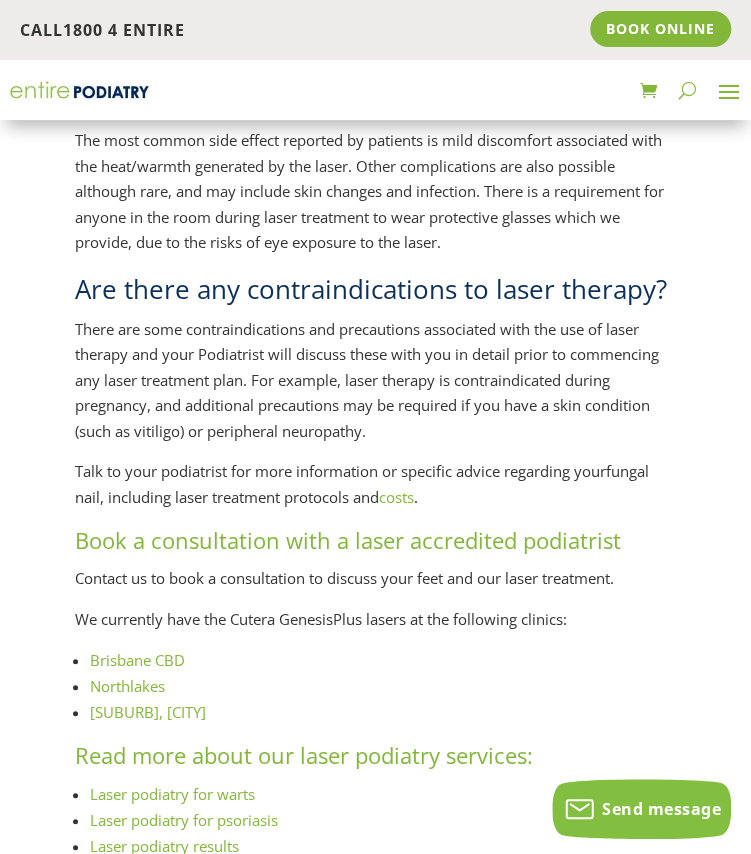scroll, scrollTop: 2224, scrollLeft: 0, axis: vertical 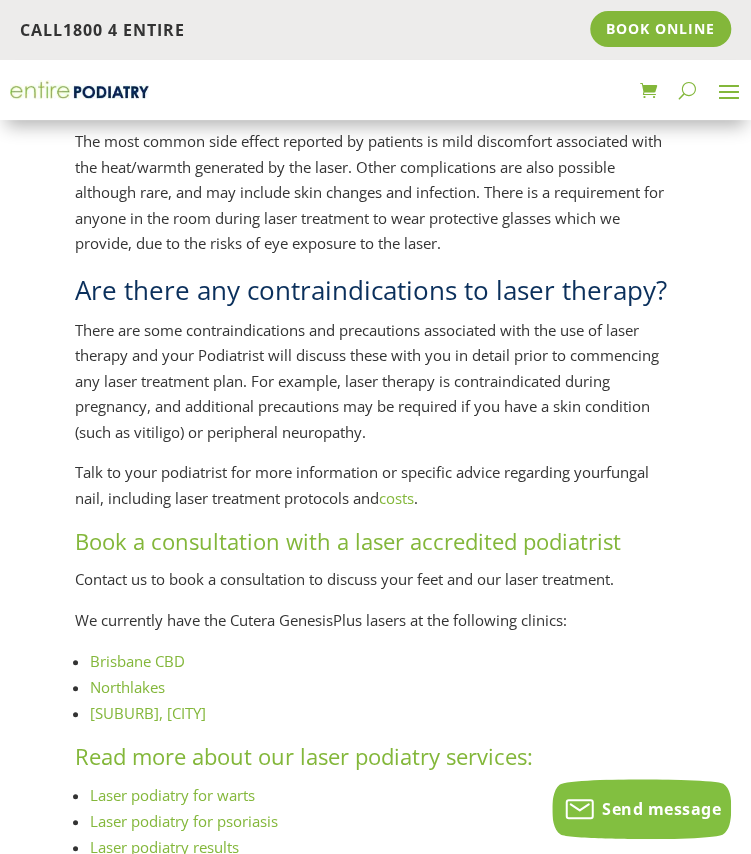 click on "costs" at bounding box center (396, 498) 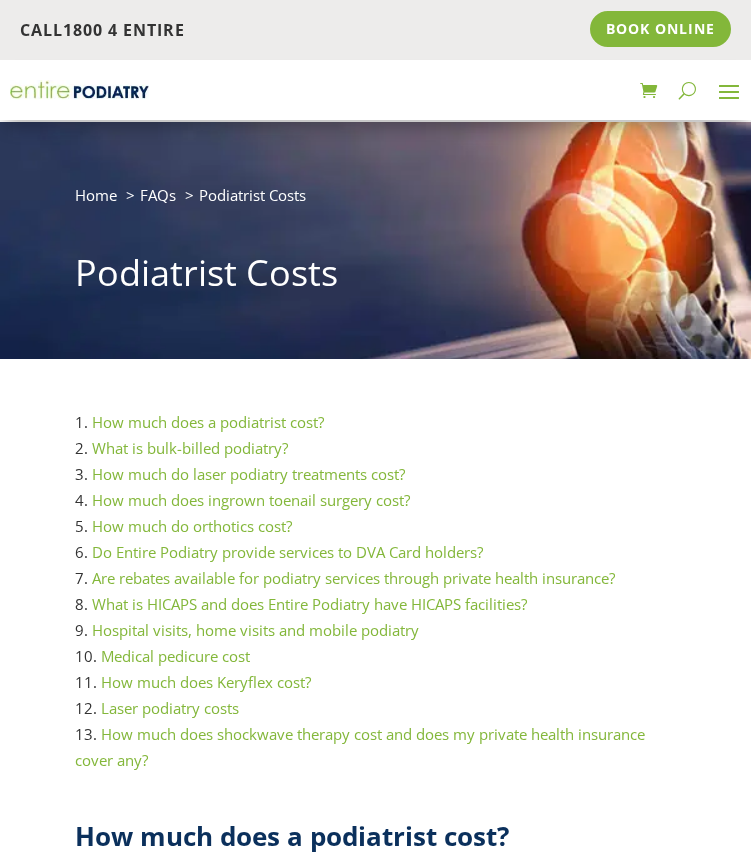 scroll, scrollTop: 2316, scrollLeft: 0, axis: vertical 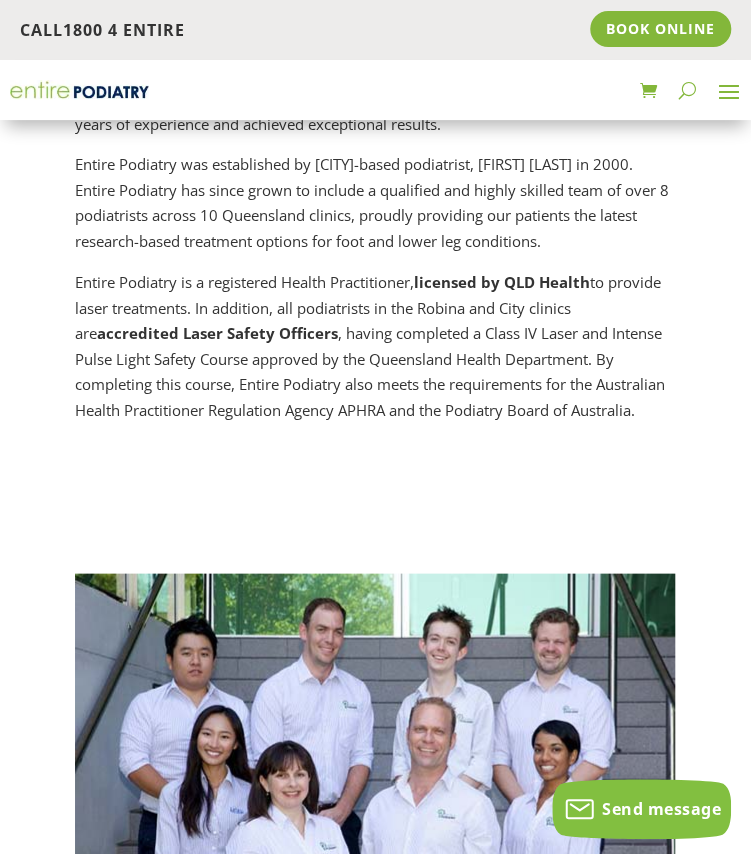 click on "Entire Podiatry is a registered Health Practitioner,  licensed by QLD Health  to provide laser treatments. In addition, all podiatrists in the Robina and City clinics are  accredited Laser Safety Officers , having completed a Class IV Laser and Intense Pulse Light Safety Course approved by the Queensland Health Department. By completing this course, Entire Podiatry also meets the requirements for the Australian Health Practitioner Regulation Agency APHRA and the Podiatry Board of Australia." at bounding box center (375, 345) 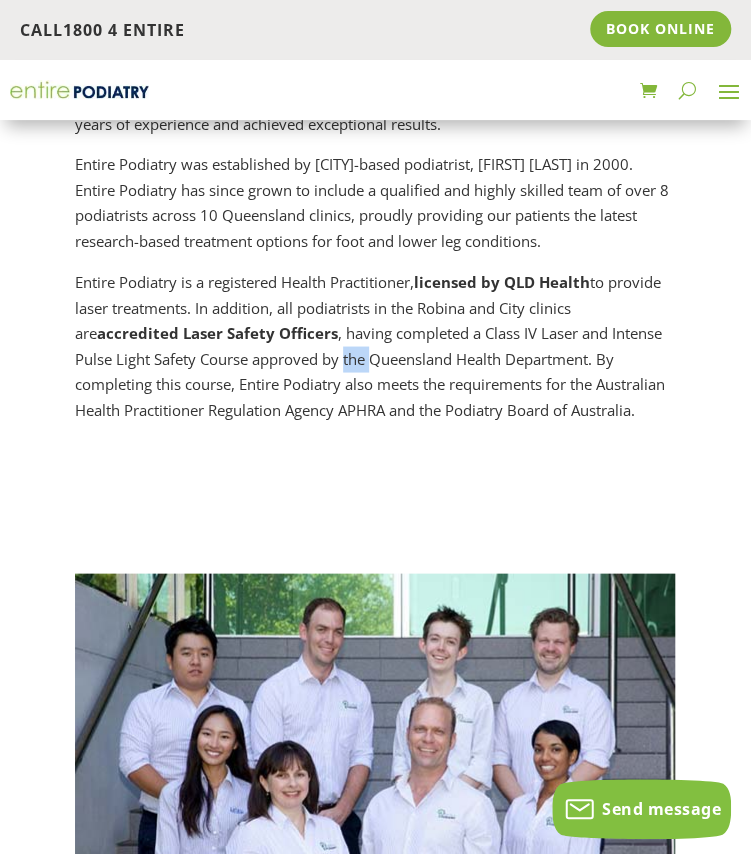 click on "Entire Podiatry is a registered Health Practitioner,  licensed by QLD Health  to provide laser treatments. In addition, all podiatrists in the Robina and City clinics are  accredited Laser Safety Officers , having completed a Class IV Laser and Intense Pulse Light Safety Course approved by the Queensland Health Department. By completing this course, Entire Podiatry also meets the requirements for the Australian Health Practitioner Regulation Agency APHRA and the Podiatry Board of Australia." at bounding box center (375, 345) 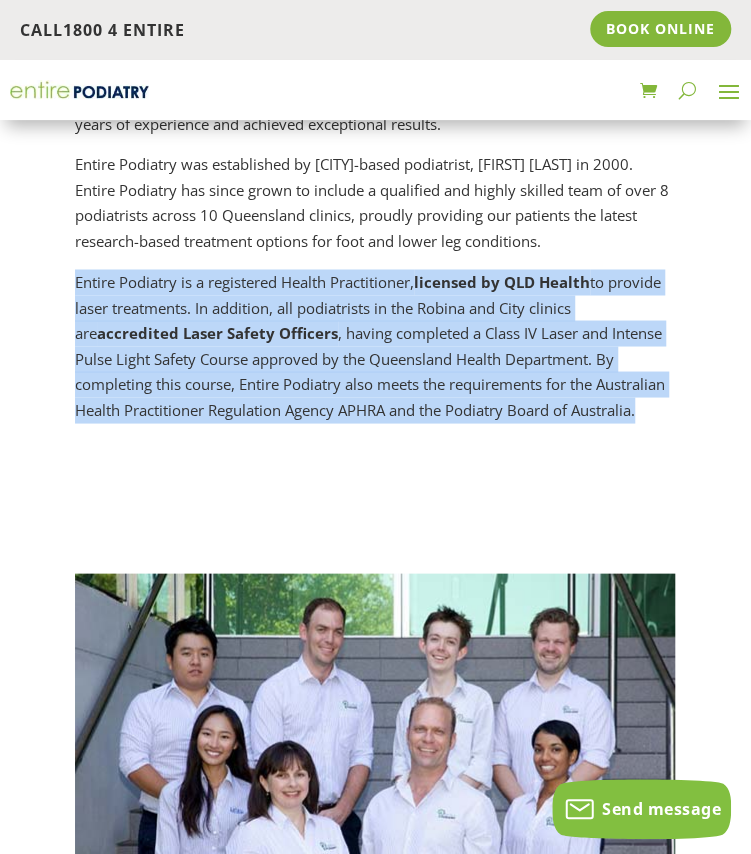 click on "Entire Podiatry is a registered Health Practitioner,  licensed by QLD Health  to provide laser treatments. In addition, all podiatrists in the Robina and City clinics are  accredited Laser Safety Officers , having completed a Class IV Laser and Intense Pulse Light Safety Course approved by the Queensland Health Department. By completing this course, Entire Podiatry also meets the requirements for the Australian Health Practitioner Regulation Agency APHRA and the Podiatry Board of Australia." at bounding box center (375, 345) 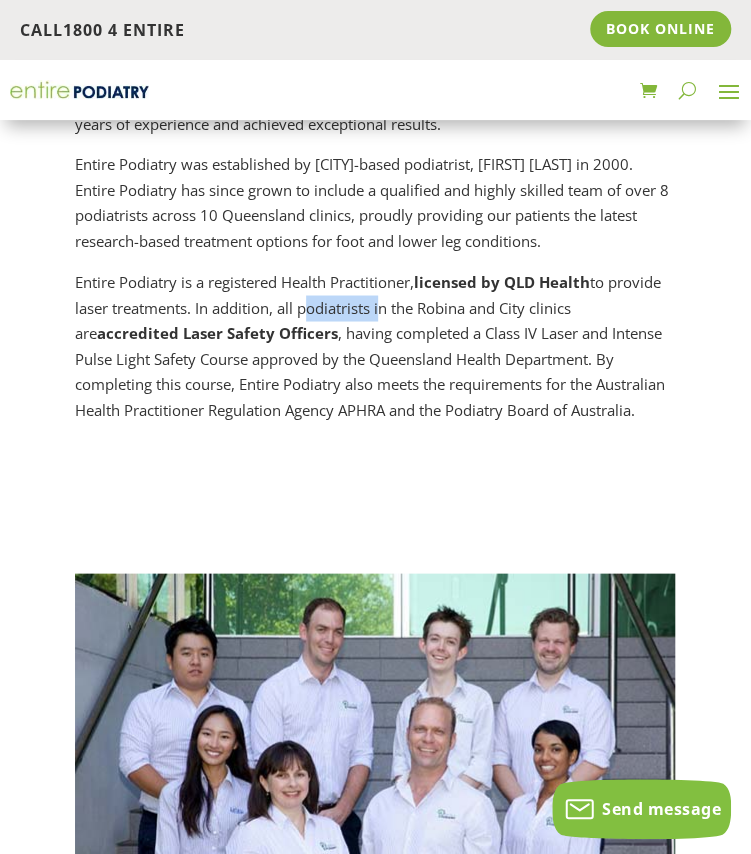 click on "Entire Podiatry is a registered Health Practitioner,  licensed by QLD Health  to provide laser treatments. In addition, all podiatrists in the Robina and City clinics are  accredited Laser Safety Officers , having completed a Class IV Laser and Intense Pulse Light Safety Course approved by the Queensland Health Department. By completing this course, Entire Podiatry also meets the requirements for the Australian Health Practitioner Regulation Agency APHRA and the Podiatry Board of Australia." at bounding box center [375, 345] 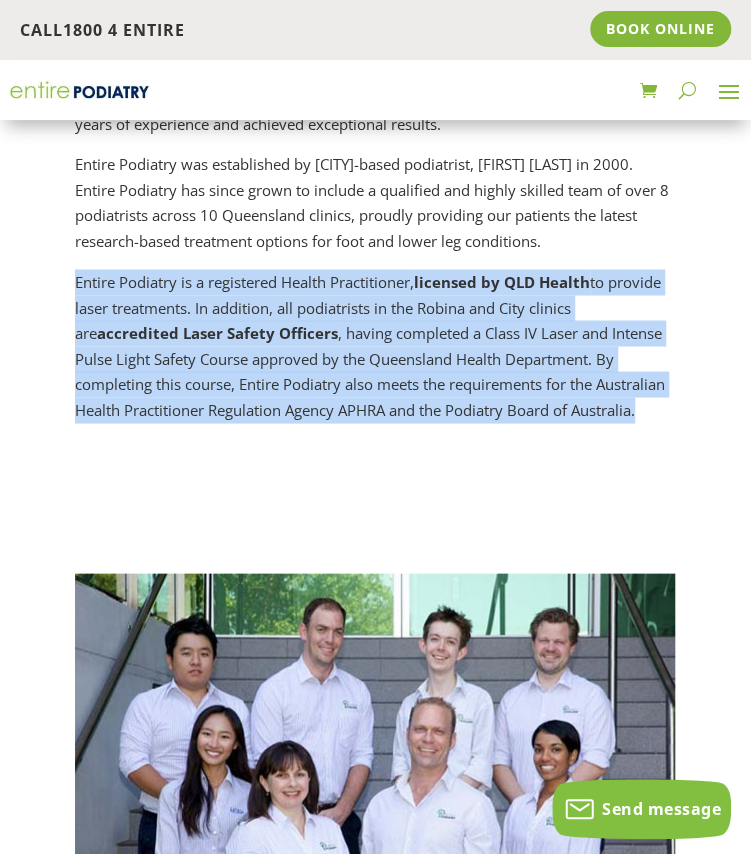 click on "Entire Podiatry is a registered Health Practitioner,  licensed by QLD Health  to provide laser treatments. In addition, all podiatrists in the Robina and City clinics are  accredited Laser Safety Officers , having completed a Class IV Laser and Intense Pulse Light Safety Course approved by the Queensland Health Department. By completing this course, Entire Podiatry also meets the requirements for the Australian Health Practitioner Regulation Agency APHRA and the Podiatry Board of Australia." at bounding box center (375, 345) 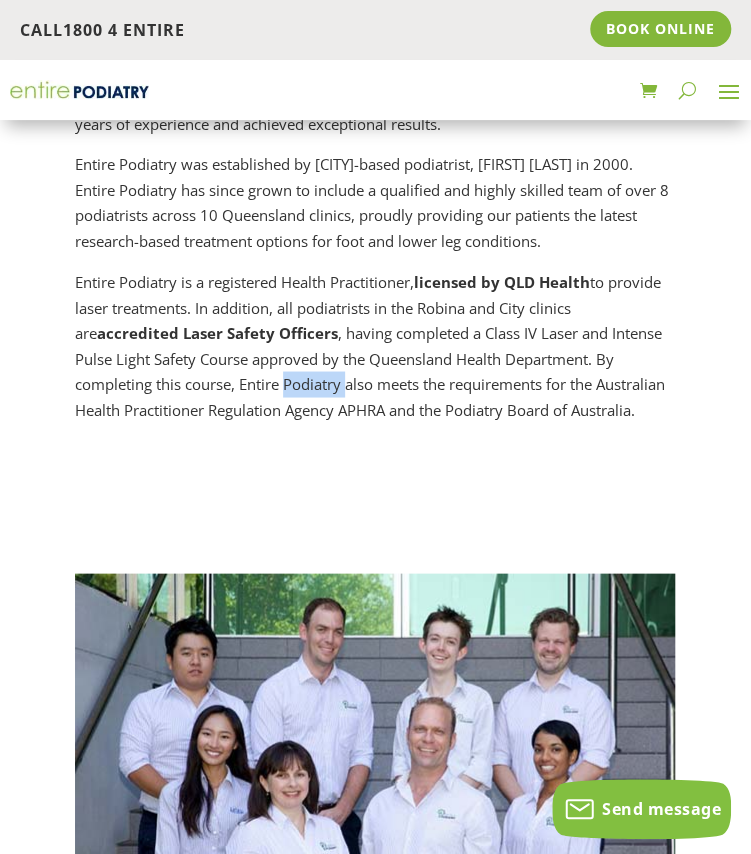 click on "Entire Podiatry is a registered Health Practitioner,  licensed by QLD Health  to provide laser treatments. In addition, all podiatrists in the Robina and City clinics are  accredited Laser Safety Officers , having completed a Class IV Laser and Intense Pulse Light Safety Course approved by the Queensland Health Department. By completing this course, Entire Podiatry also meets the requirements for the Australian Health Practitioner Regulation Agency APHRA and the Podiatry Board of Australia." at bounding box center [375, 345] 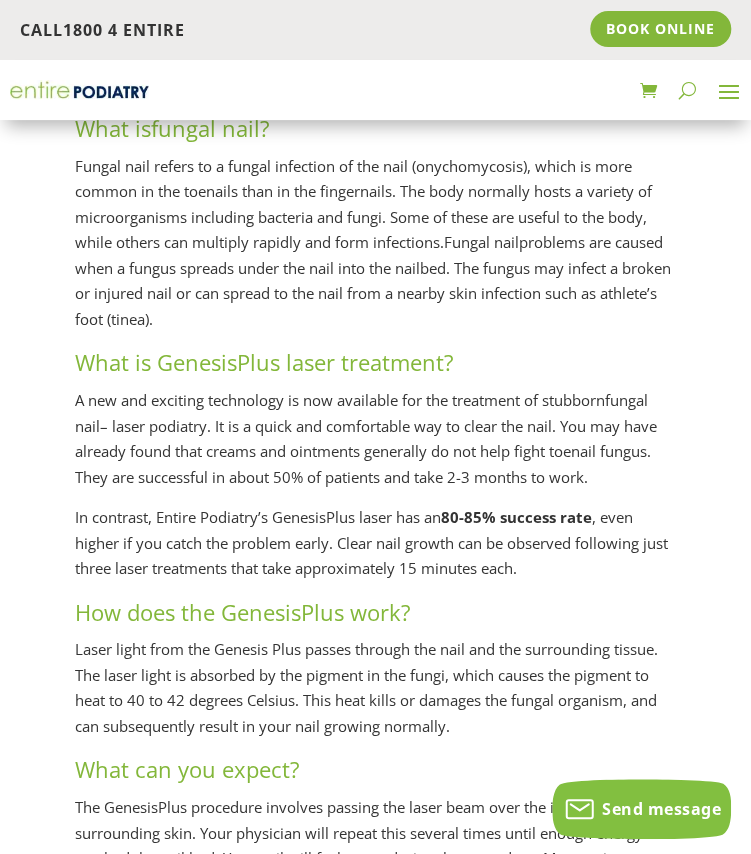 scroll, scrollTop: 3586, scrollLeft: 0, axis: vertical 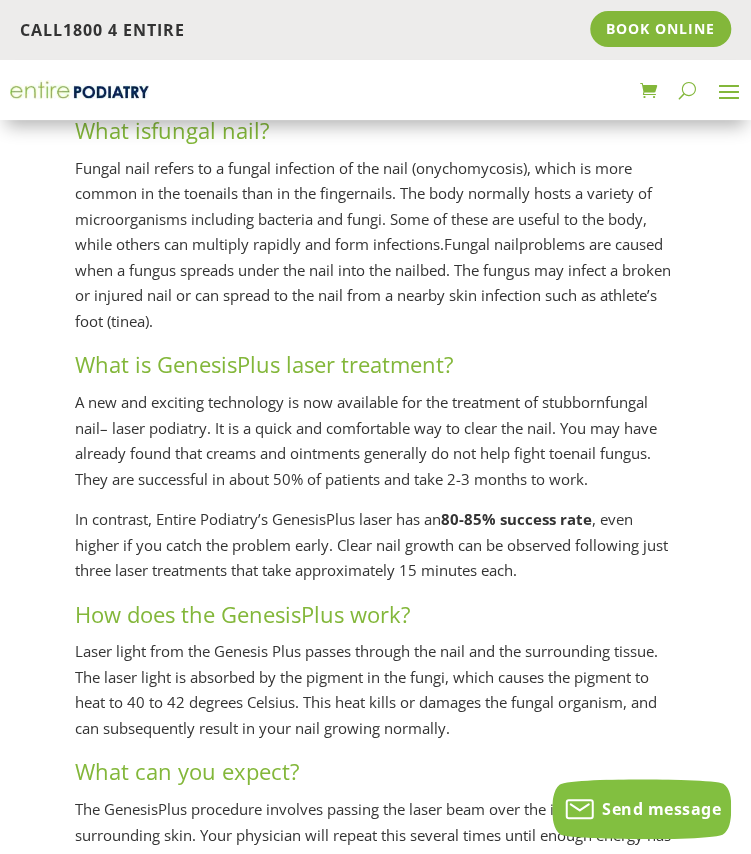 click on "A new and exciting technology is now available for the treatment of stubborn  fungal nail  – laser podiatry. It is a quick and comfortable way to clear the nail. You may have already found that creams and ointments generally do not help fight toenail fungus. They are successful in about 50% of patients and take 2-3 months to work." at bounding box center (375, 448) 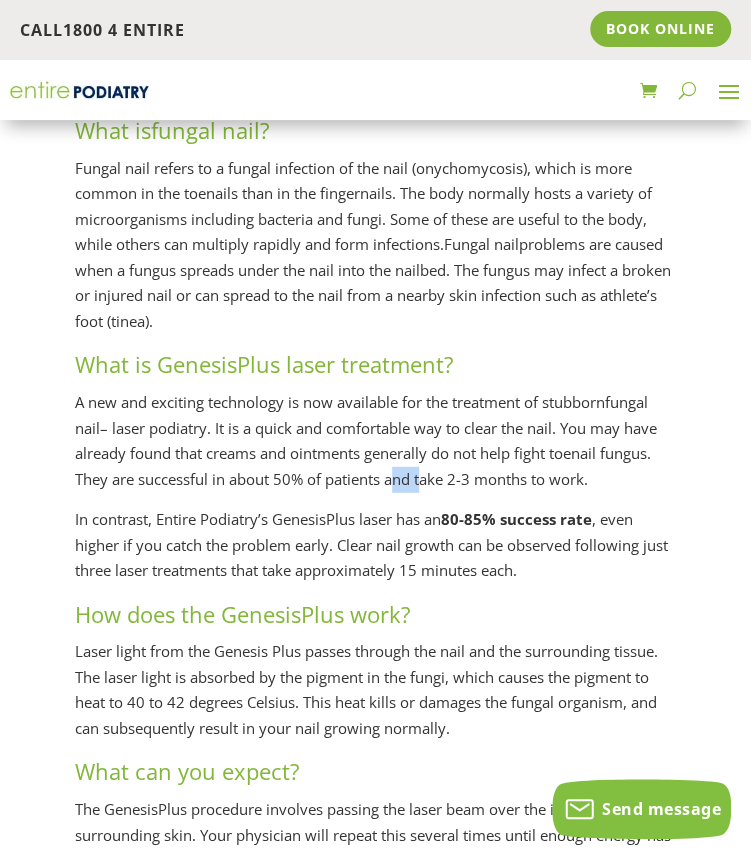 click on "A new and exciting technology is now available for the treatment of stubborn  fungal nail  – laser podiatry. It is a quick and comfortable way to clear the nail. You may have already found that creams and ointments generally do not help fight toenail fungus. They are successful in about 50% of patients and take 2-3 months to work." at bounding box center [375, 448] 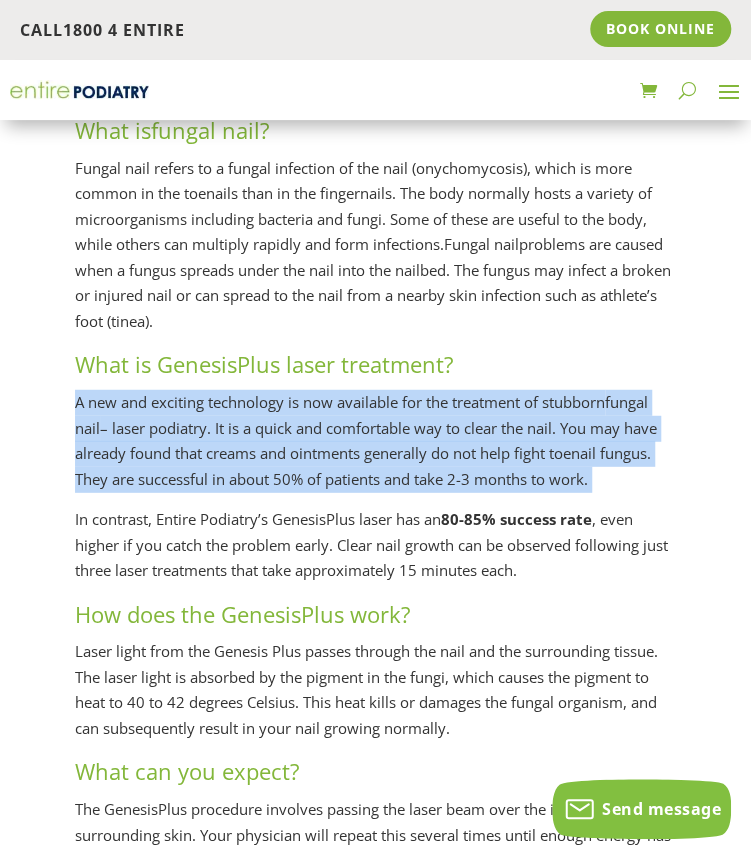click on "A new and exciting technology is now available for the treatment of stubborn  fungal nail  – laser podiatry. It is a quick and comfortable way to clear the nail. You may have already found that creams and ointments generally do not help fight toenail fungus. They are successful in about 50% of patients and take 2-3 months to work." at bounding box center (375, 448) 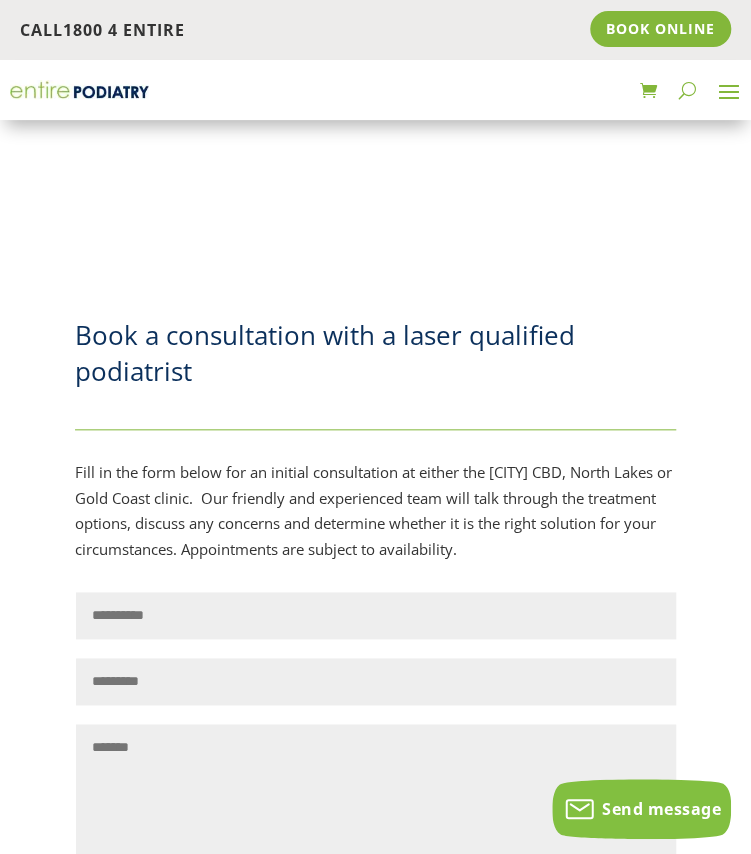 scroll, scrollTop: 7095, scrollLeft: 0, axis: vertical 